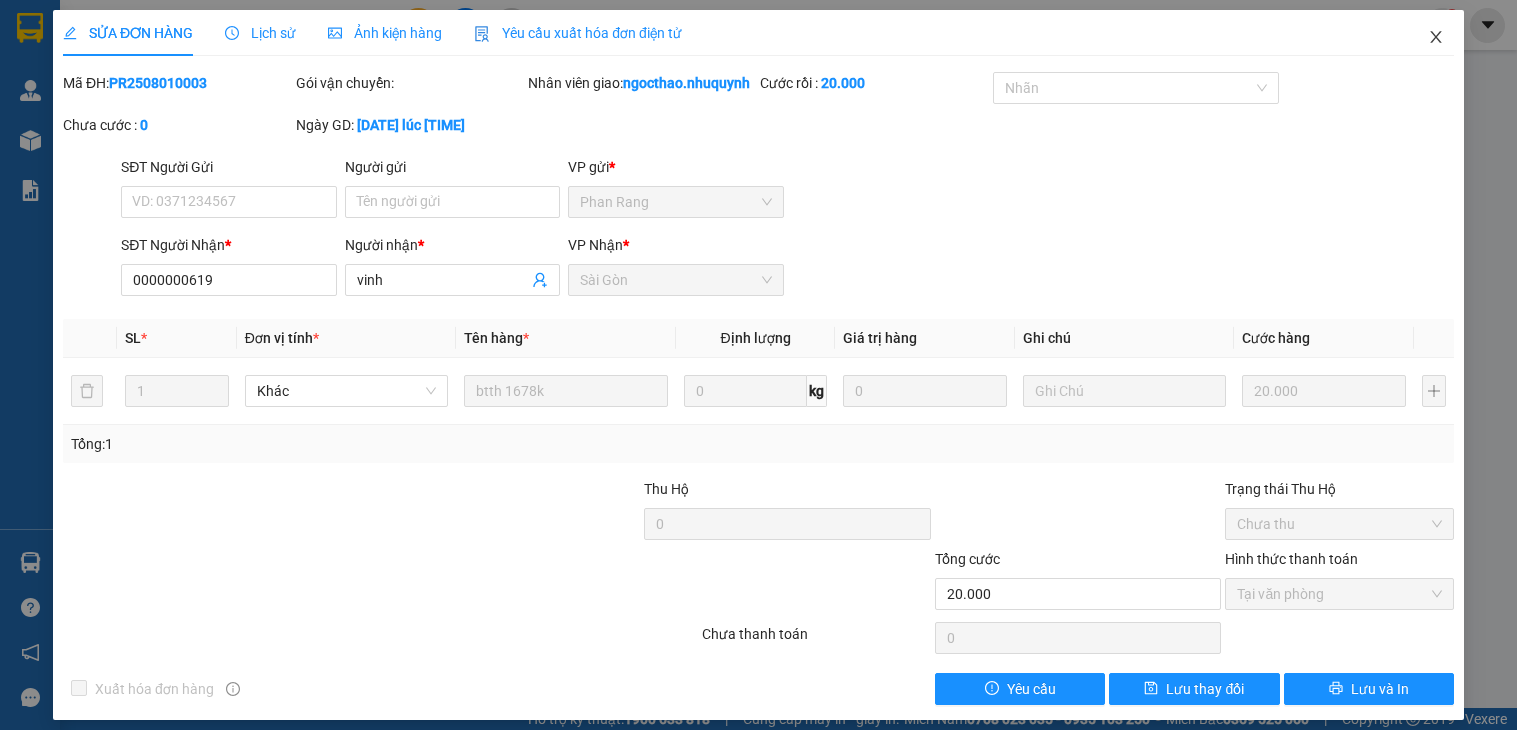 scroll, scrollTop: 0, scrollLeft: 0, axis: both 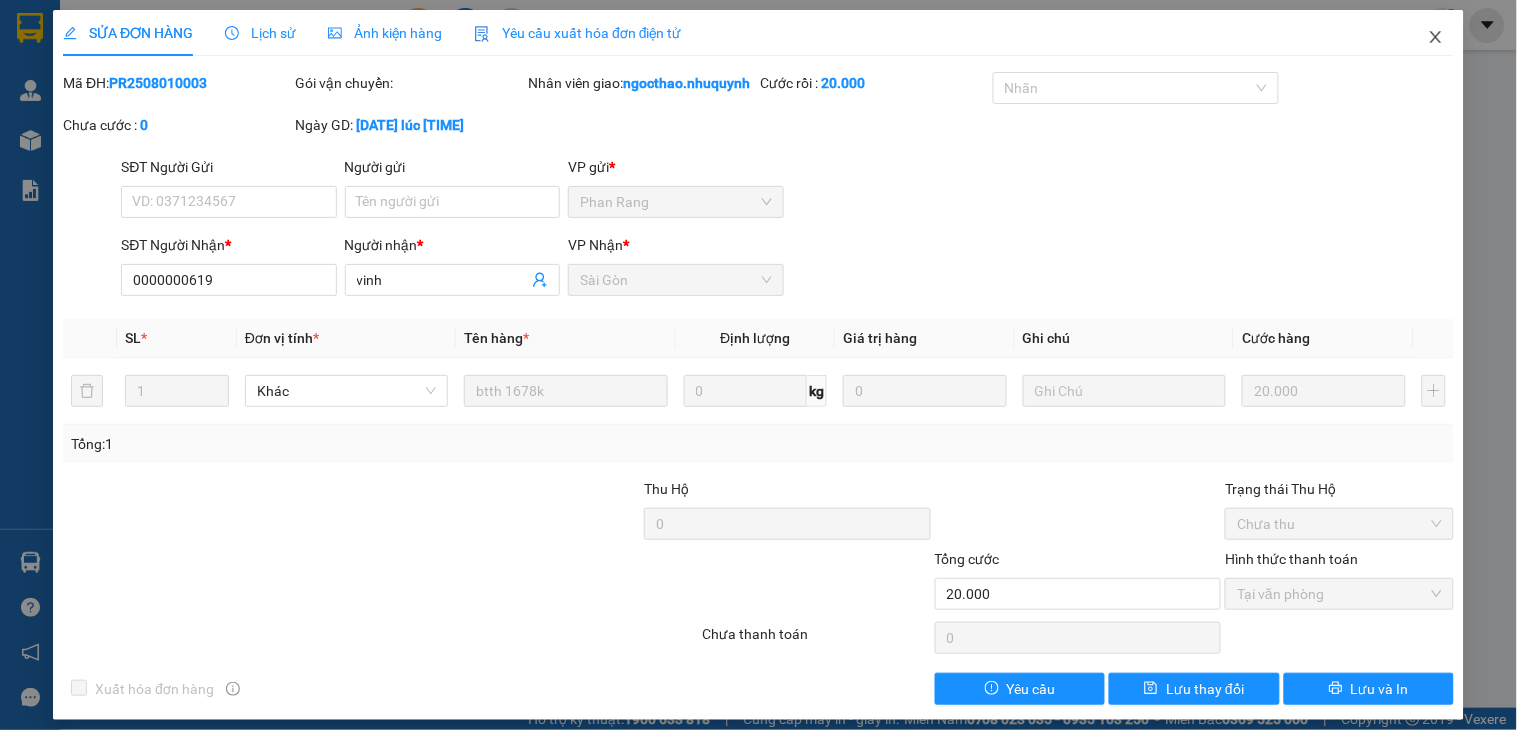 click 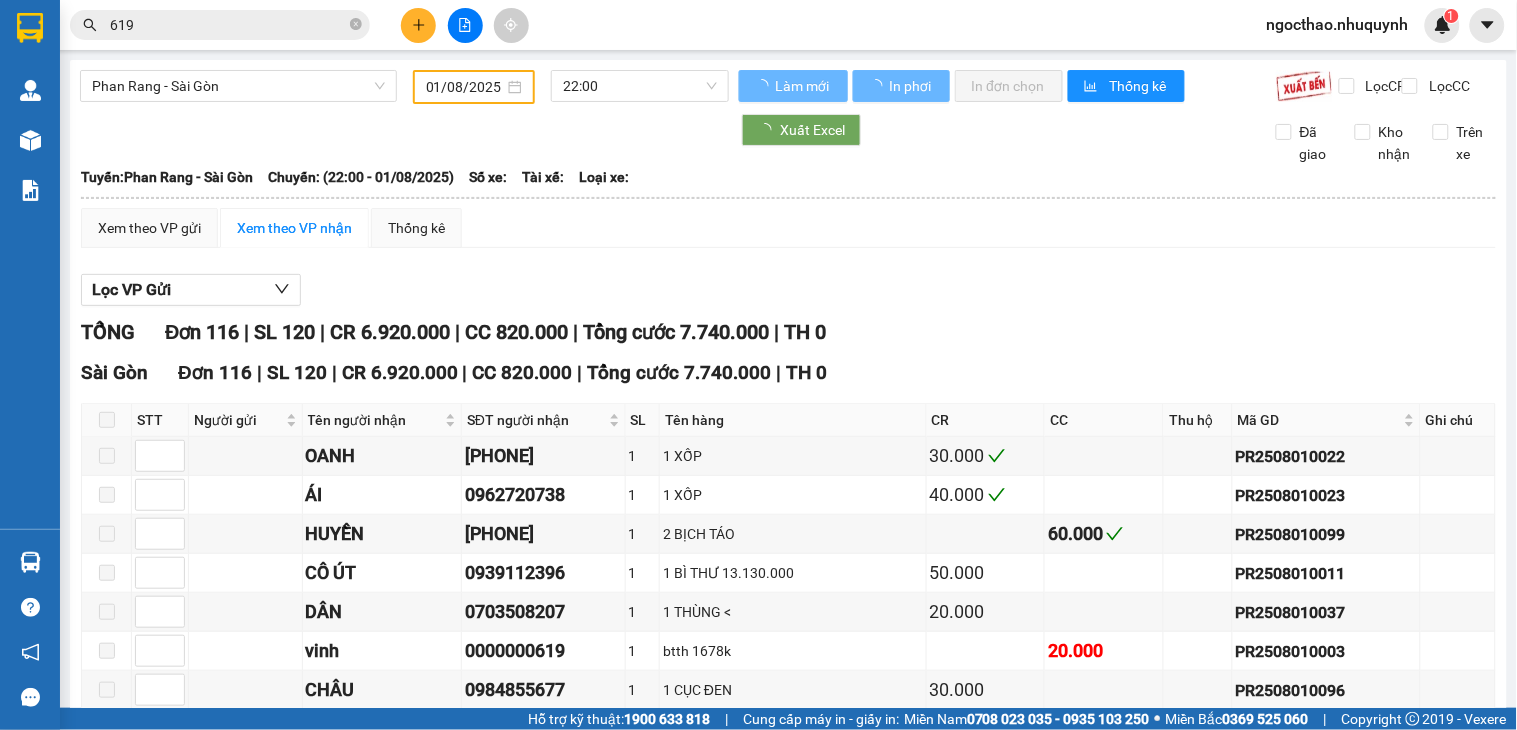 scroll, scrollTop: 0, scrollLeft: 0, axis: both 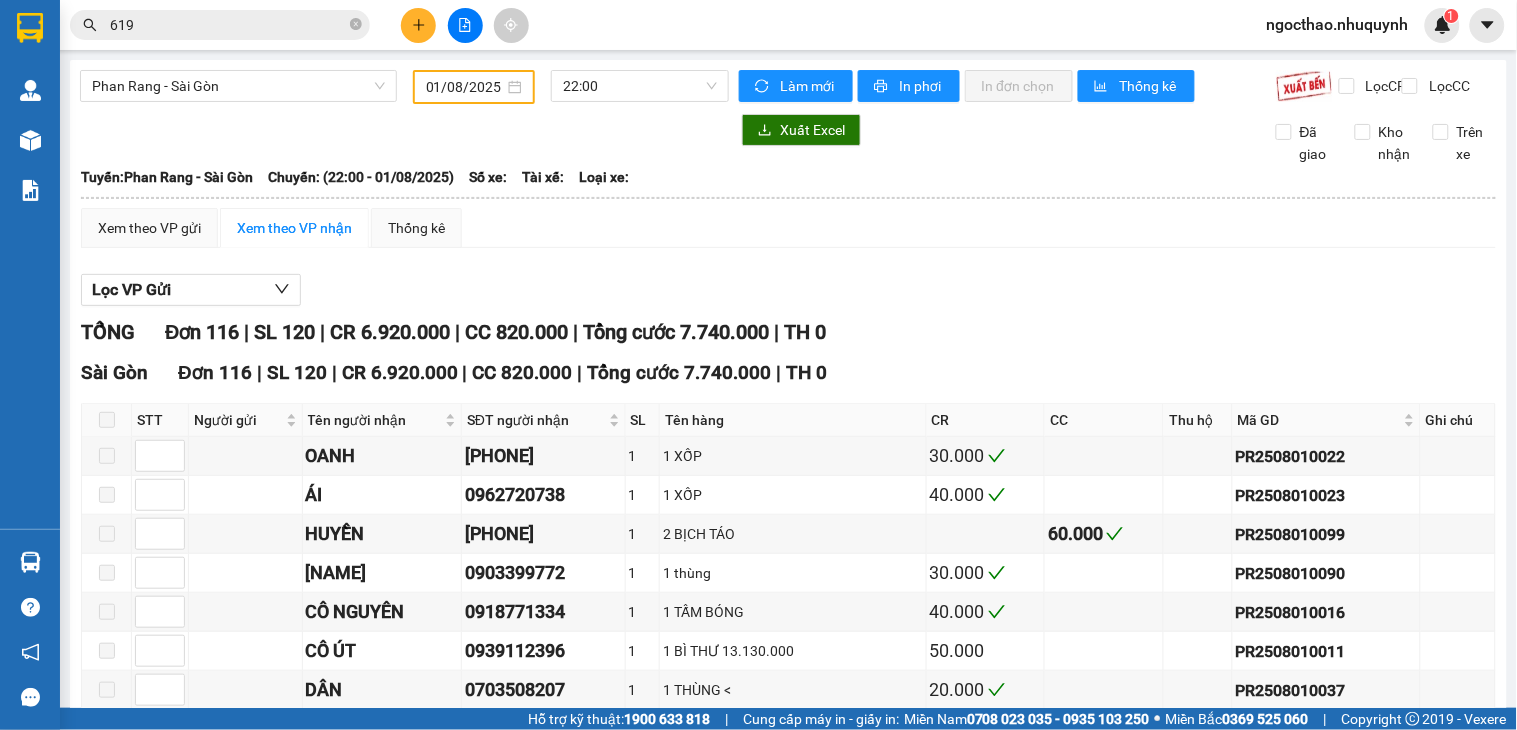 click on "TỔNG Đơn   116 | SL   120 | CR   6.920.000 | CC   820.000 | Tổng cước   7.740.000 | TH   0" at bounding box center [788, 332] 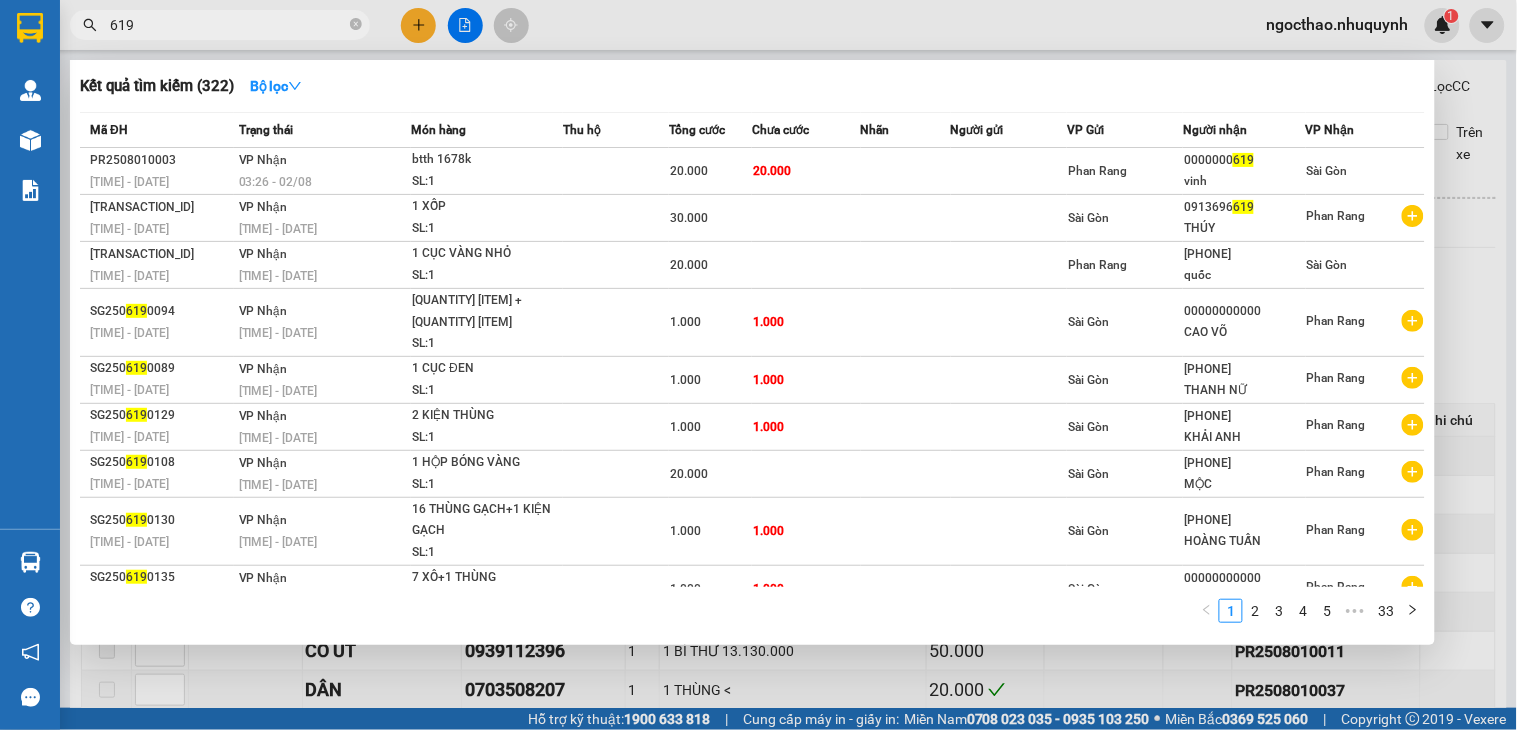 click on "619" at bounding box center (228, 25) 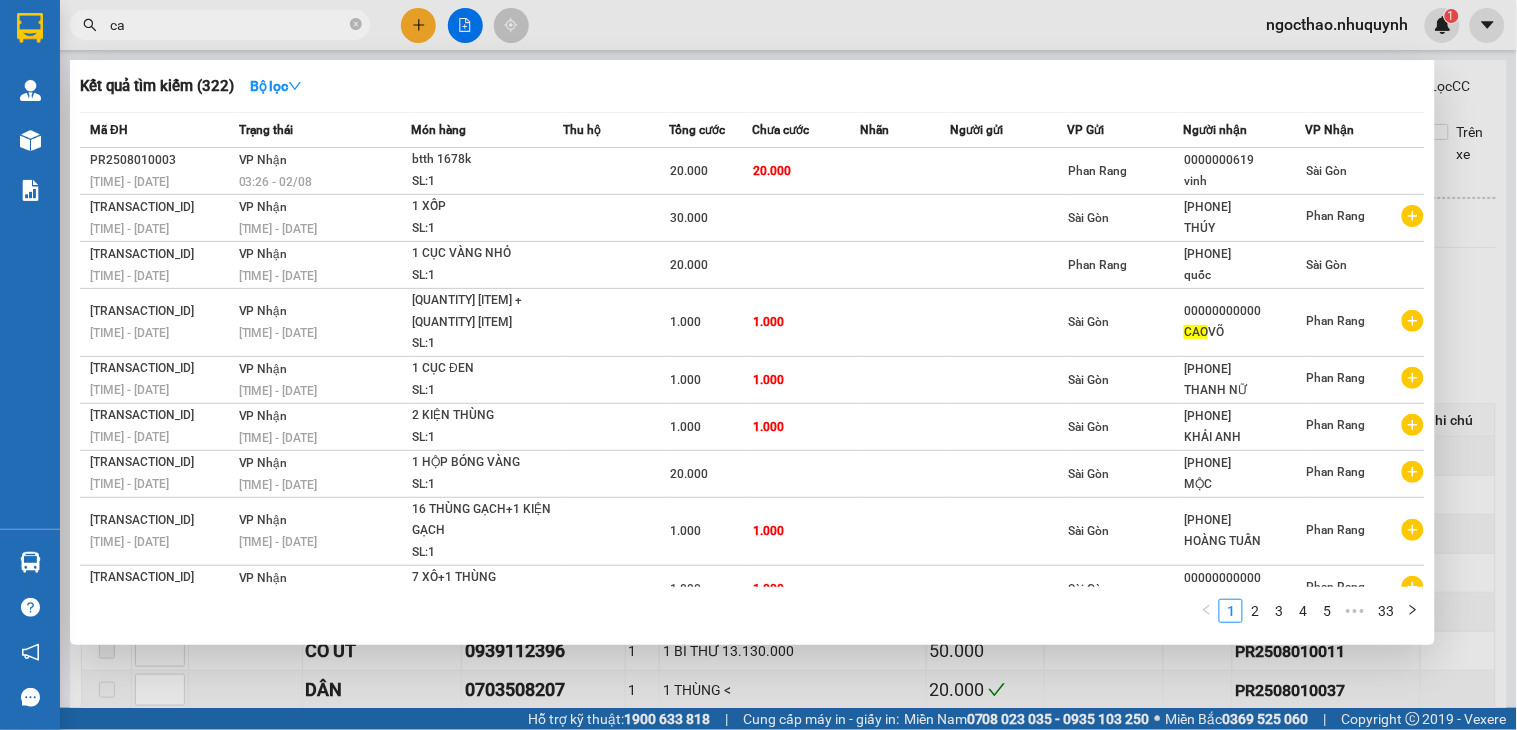 type on "c" 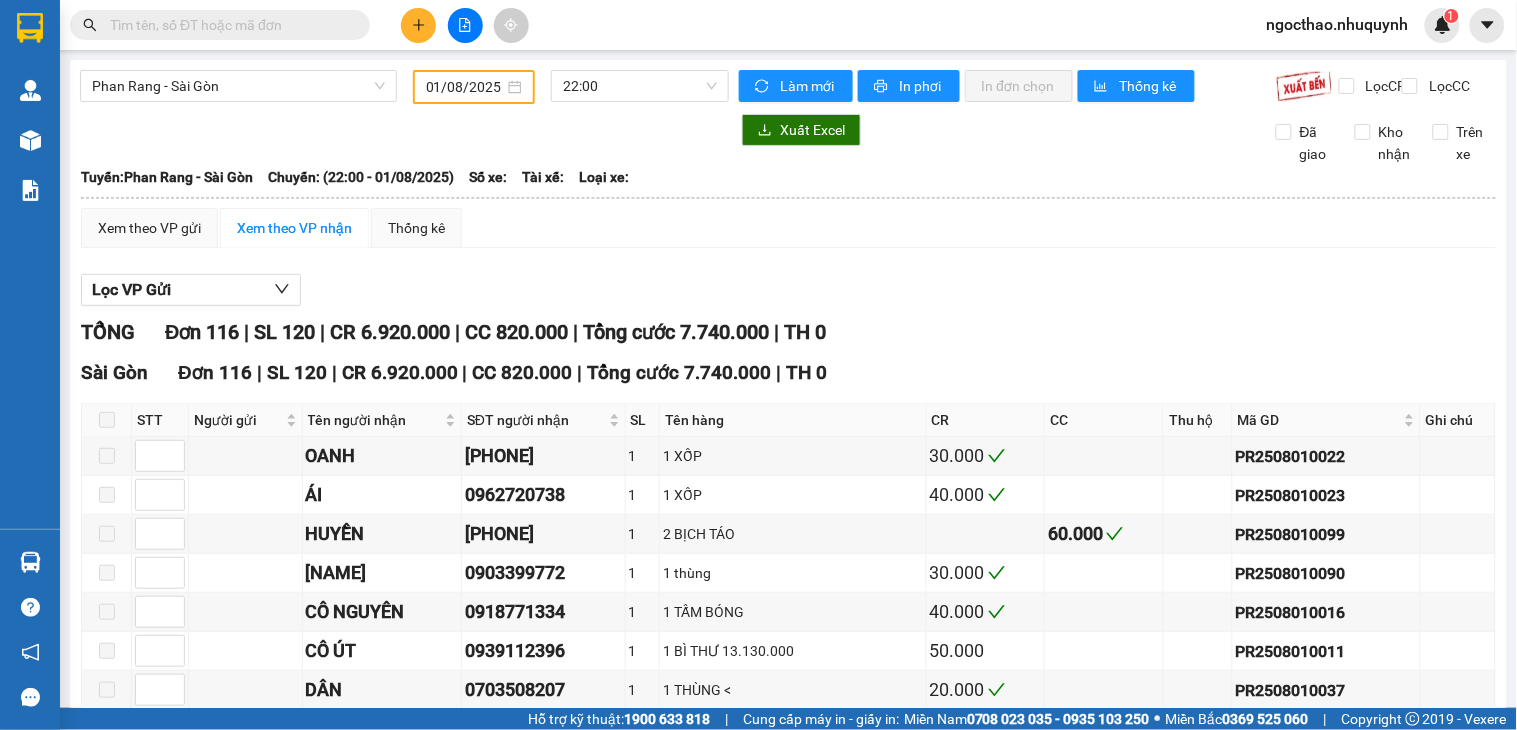 type on "v" 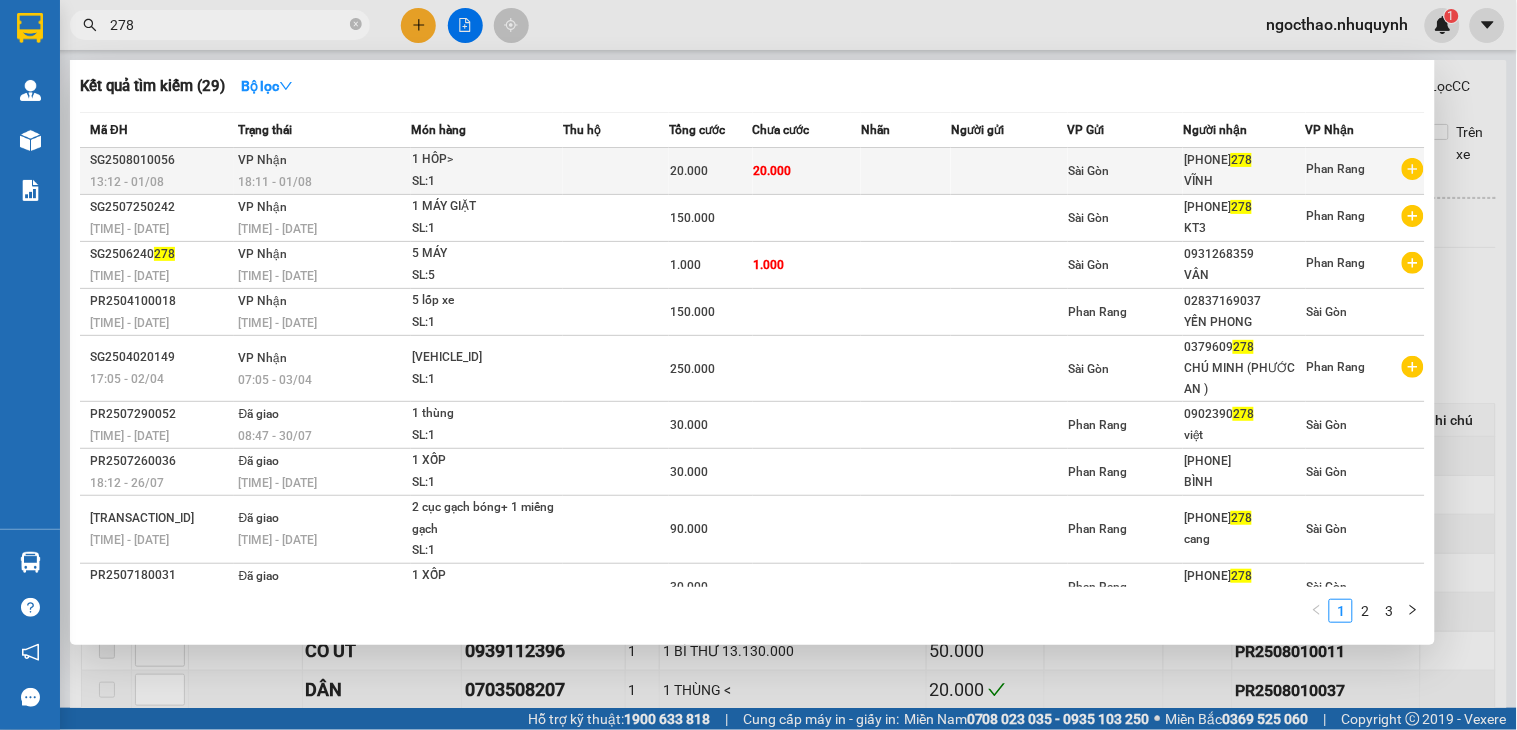 type on "278" 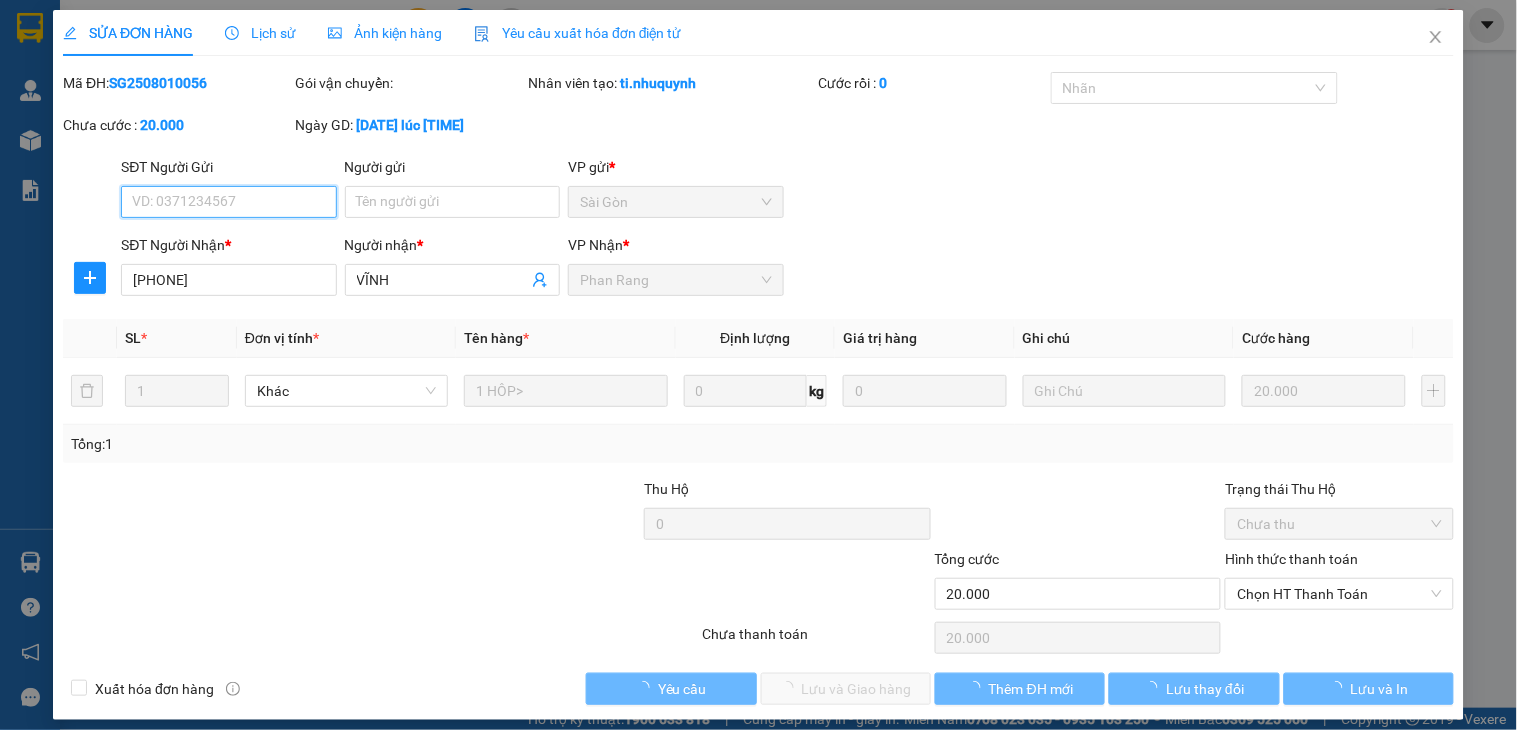 type on "[PHONE]" 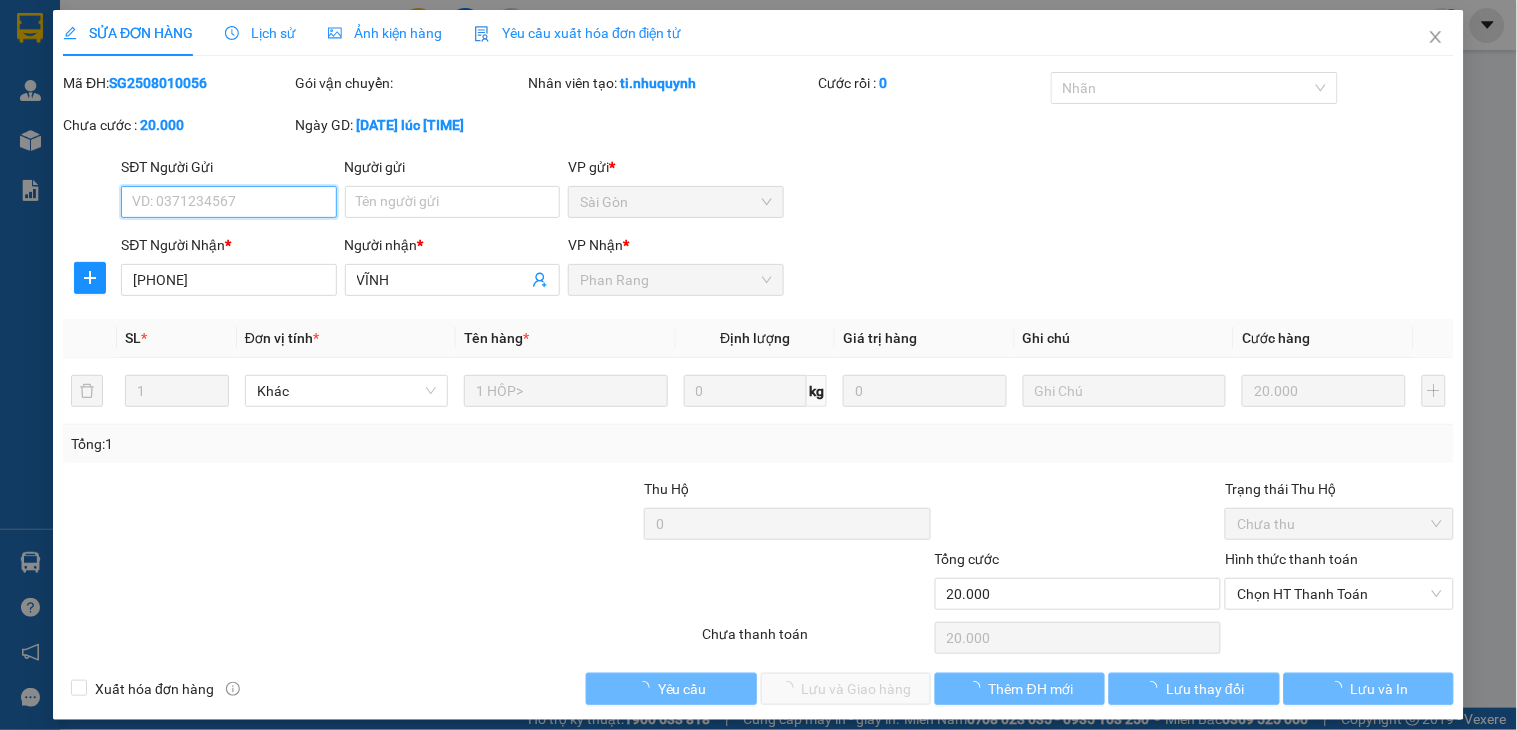 type on "VĨNH" 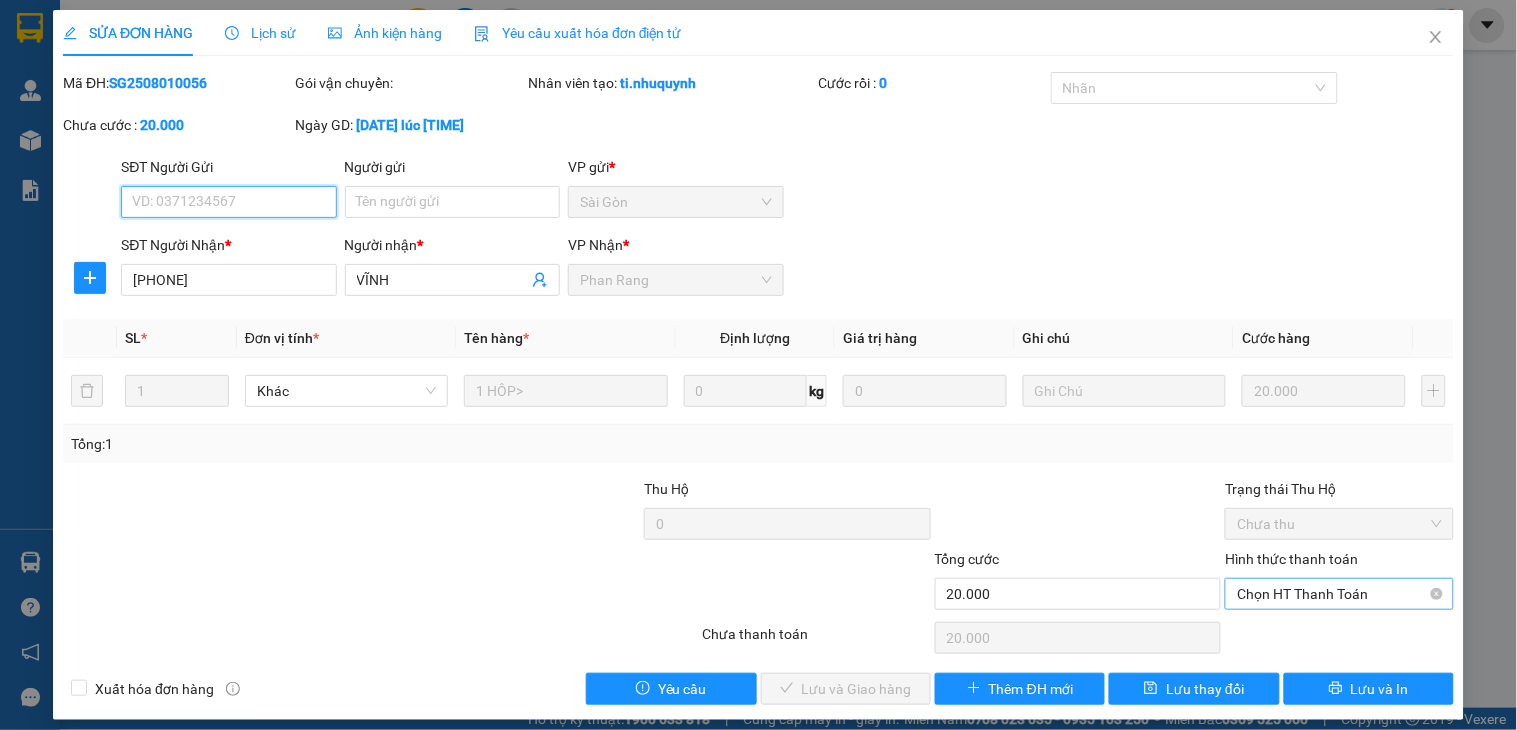 click on "Chọn HT Thanh Toán" at bounding box center [1339, 594] 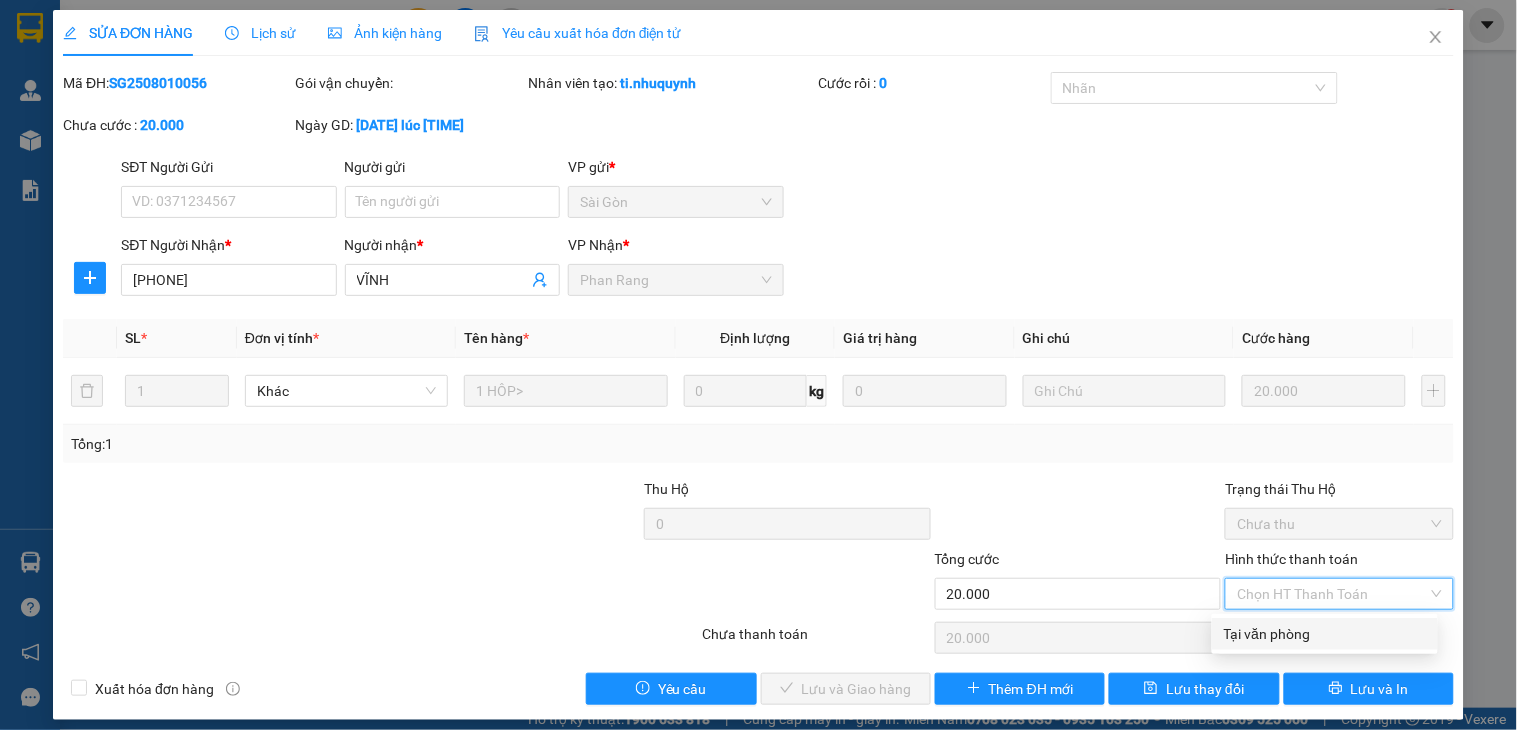 click on "Tại văn phòng" at bounding box center (1325, 634) 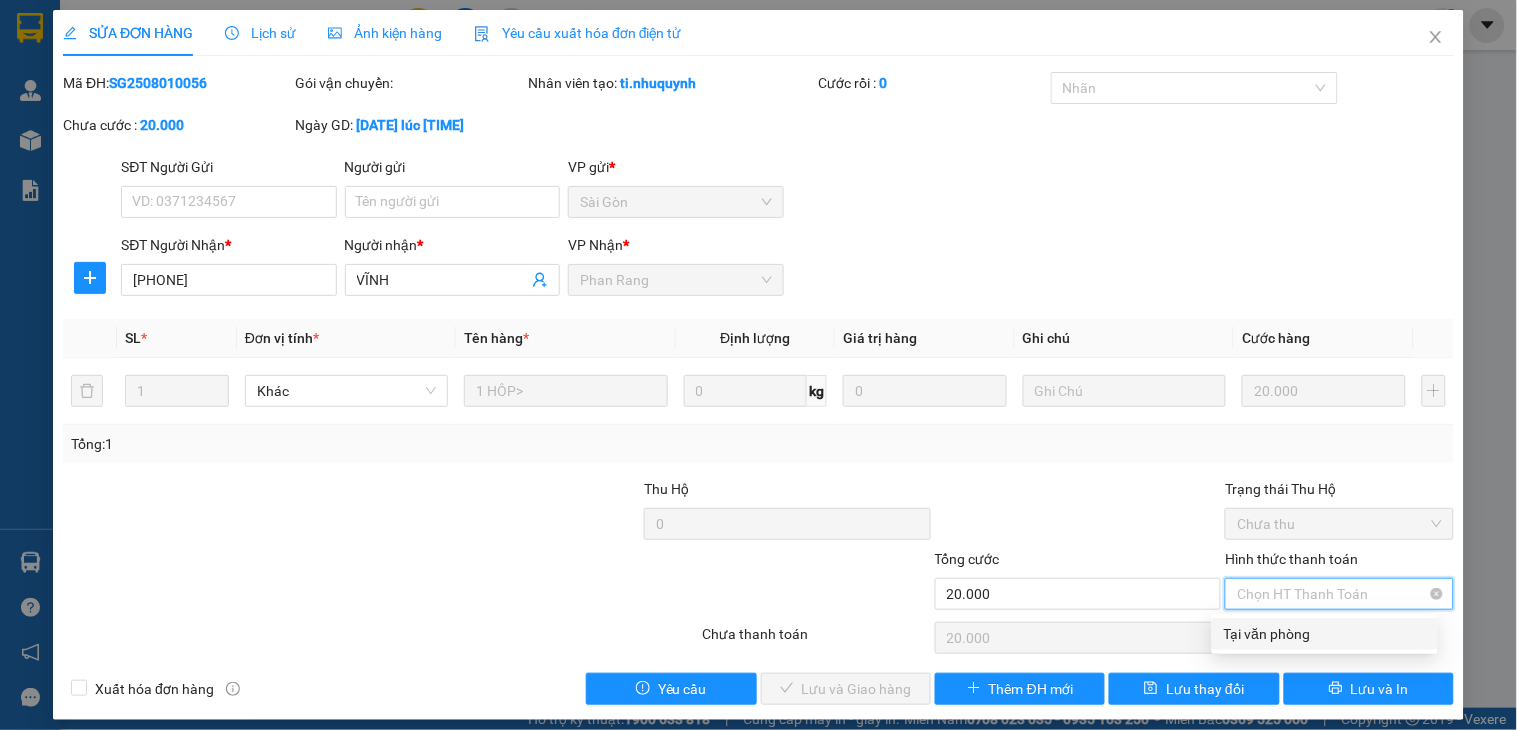 type on "0" 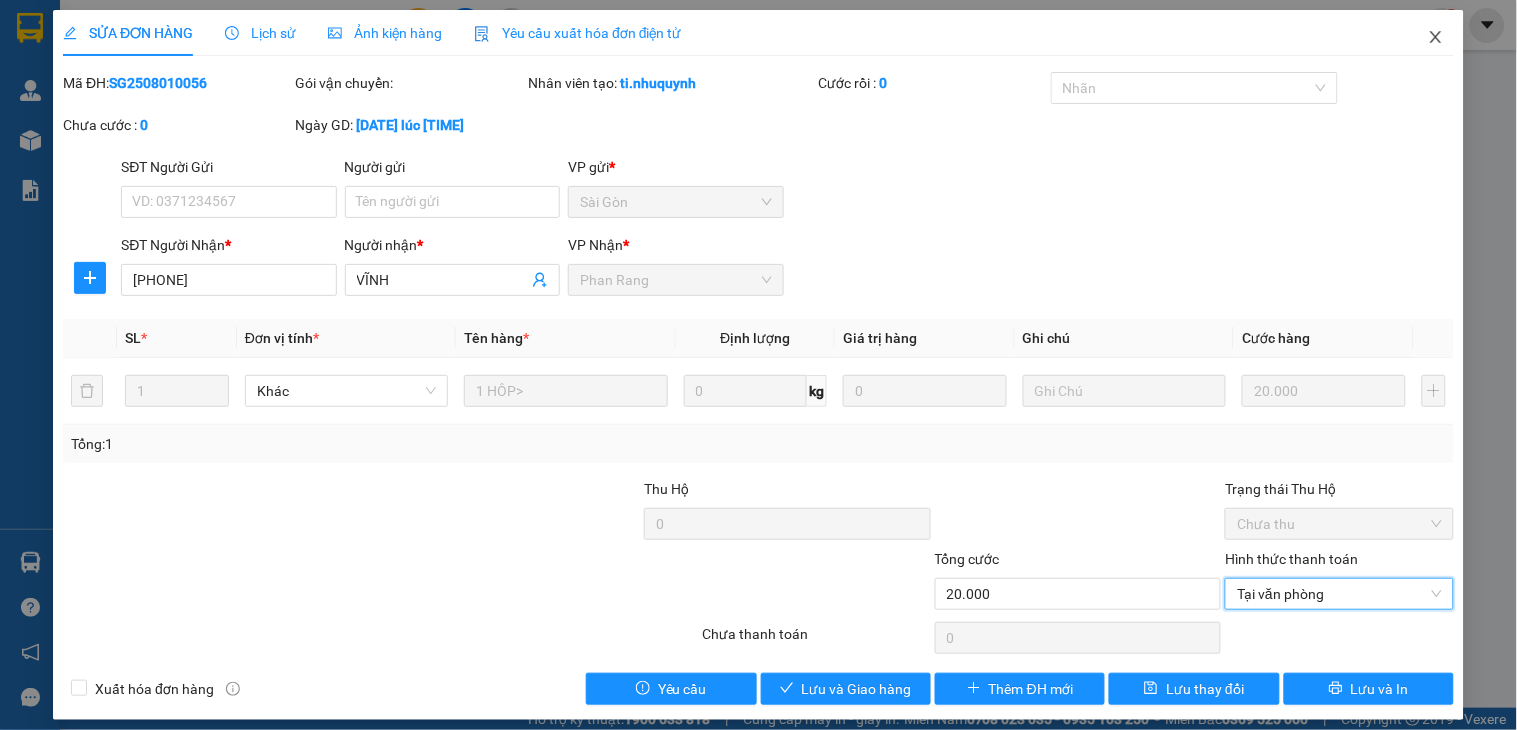 click 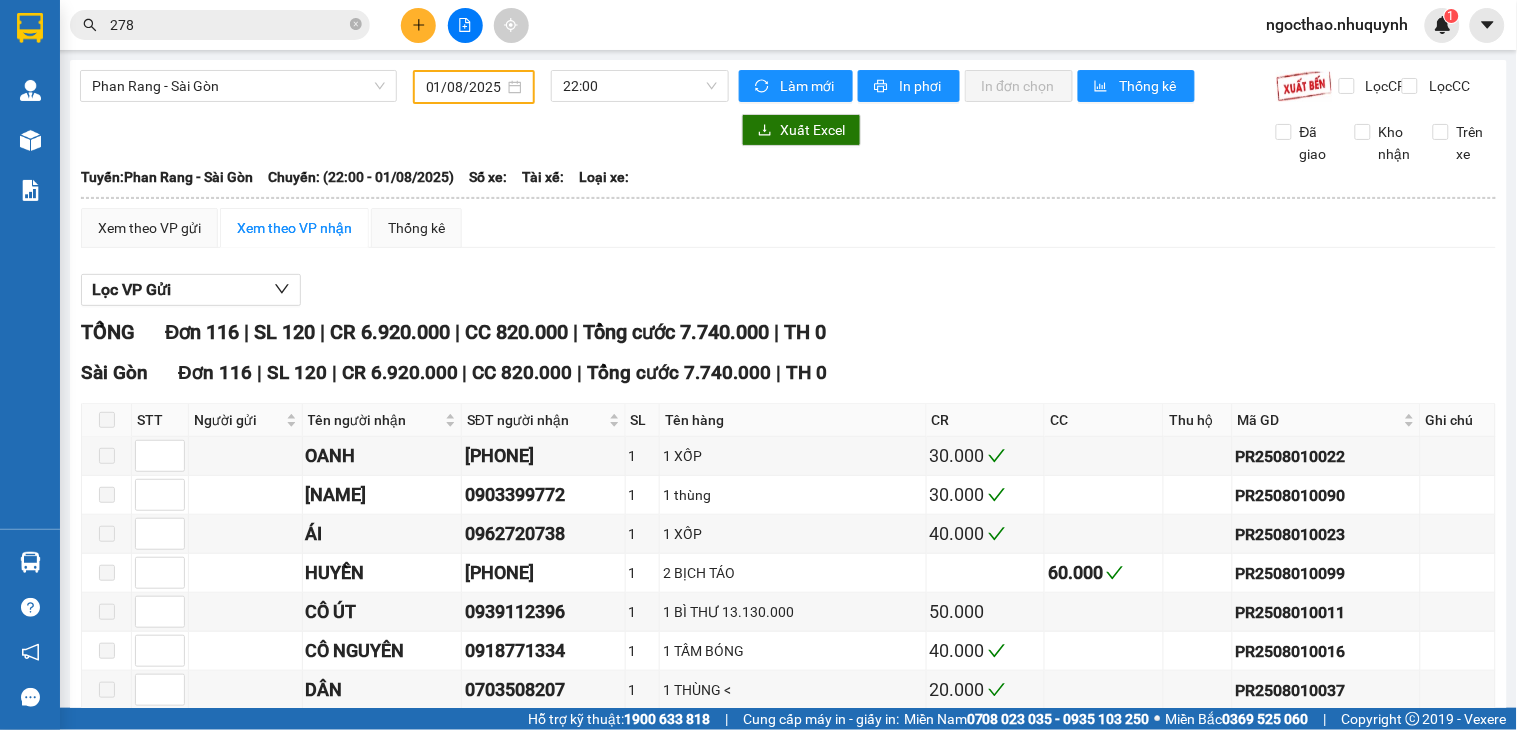 click on "278" at bounding box center (228, 25) 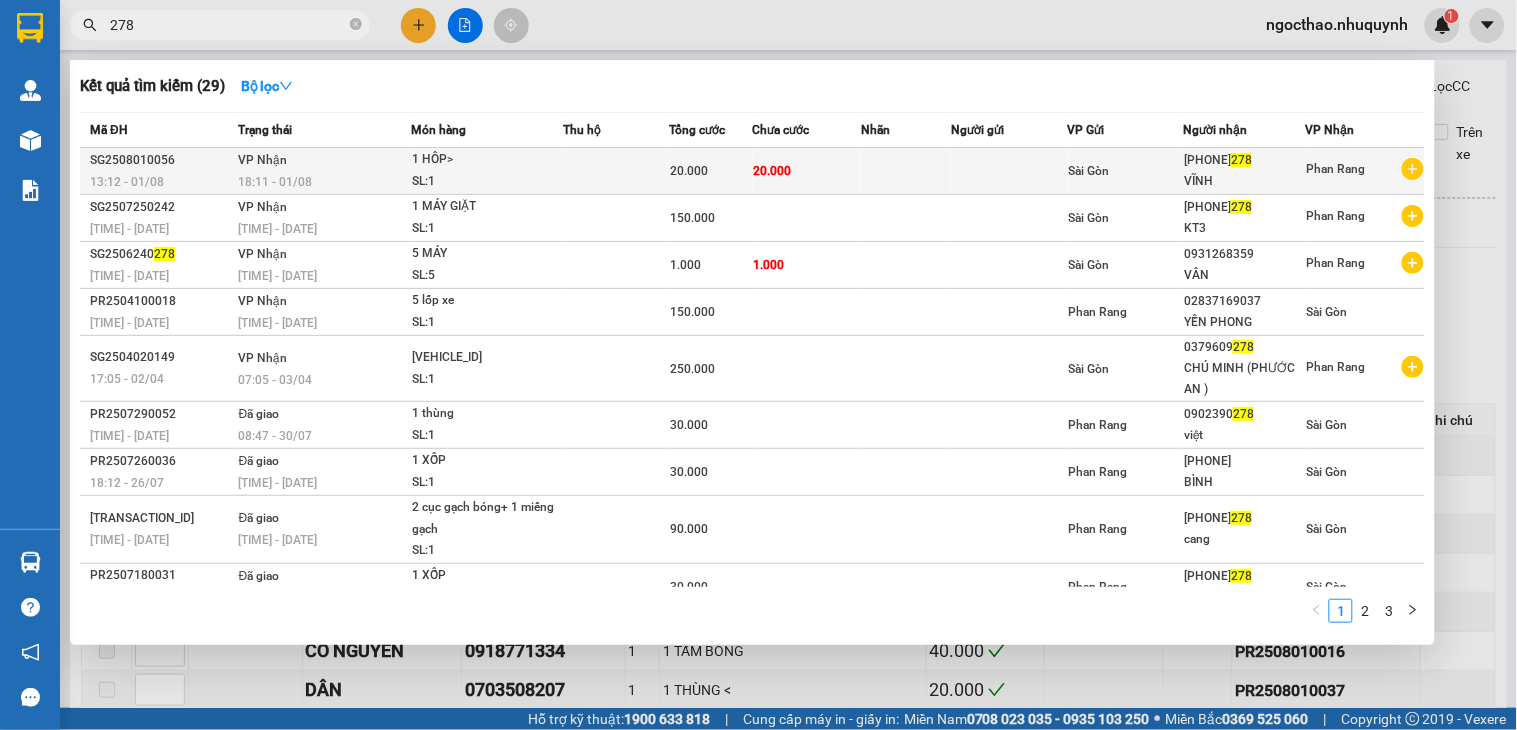 click at bounding box center (616, 171) 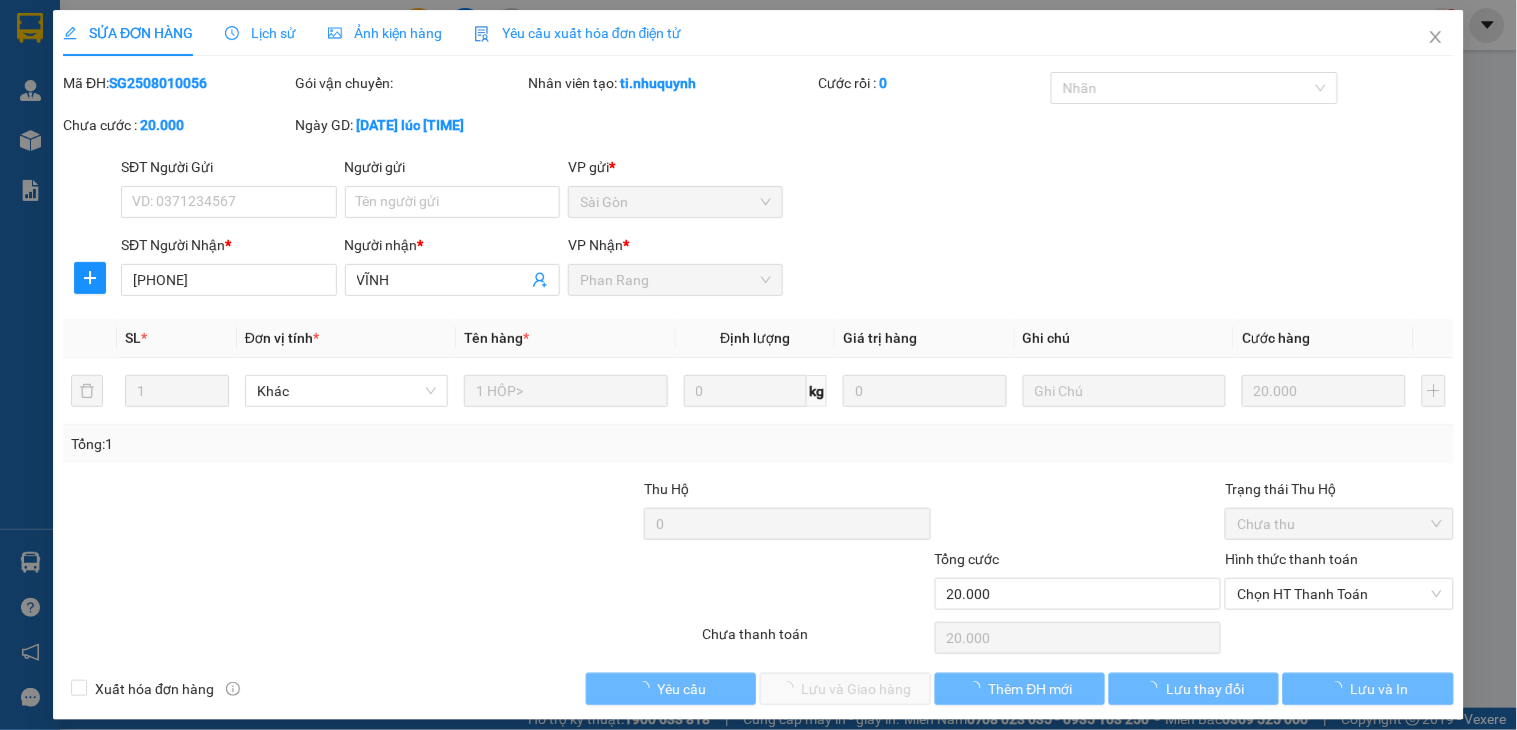 type on "[PHONE]" 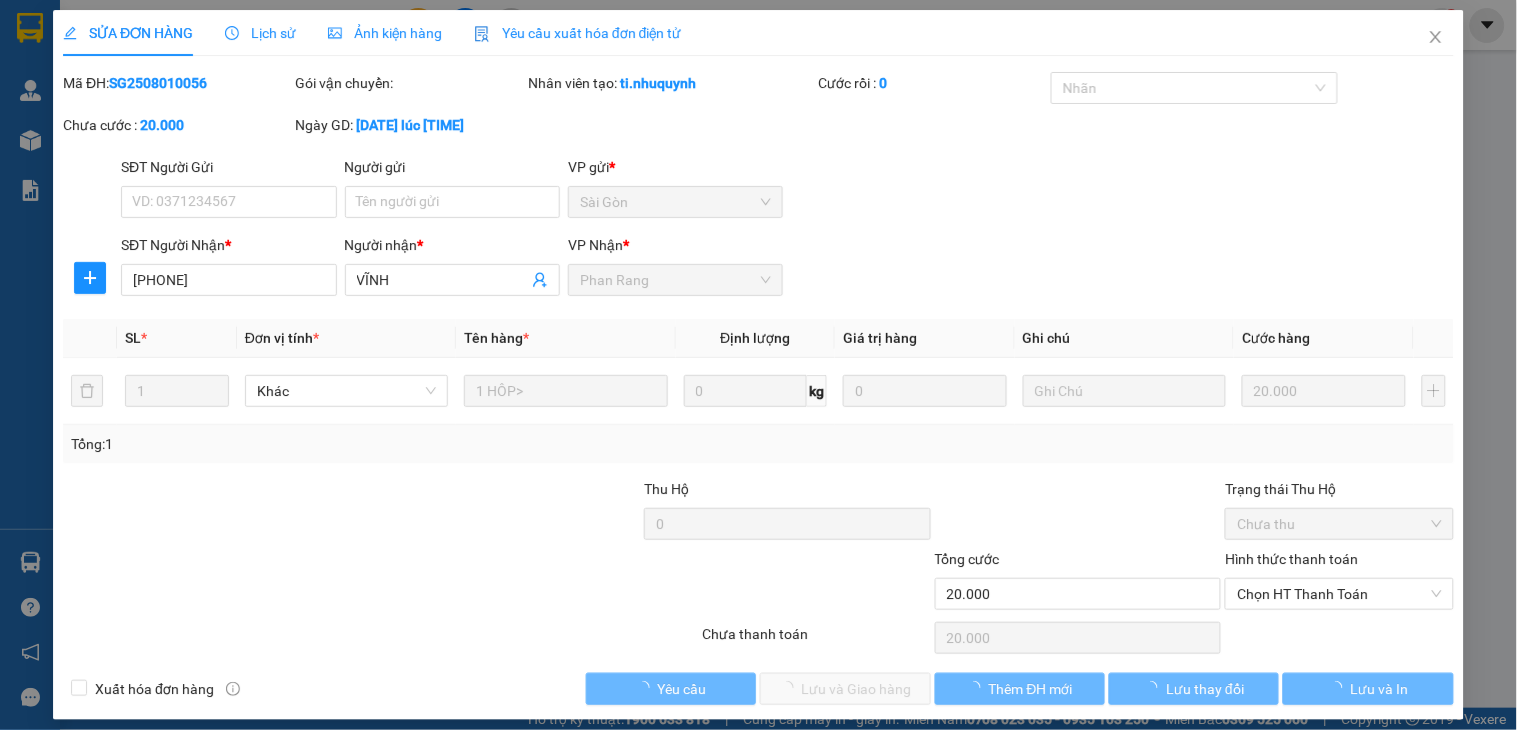 type on "VĨNH" 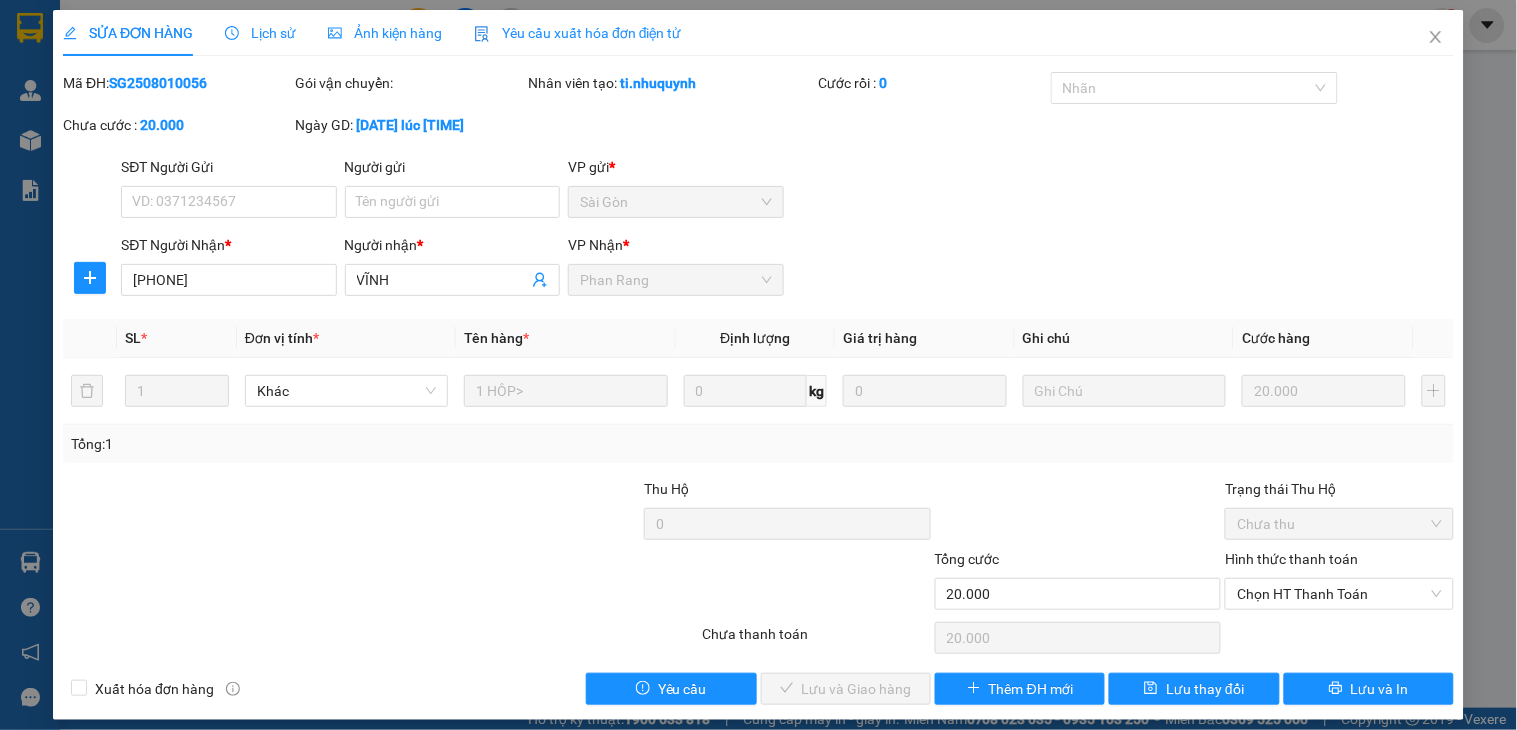 click on "Lịch sử" at bounding box center [260, 33] 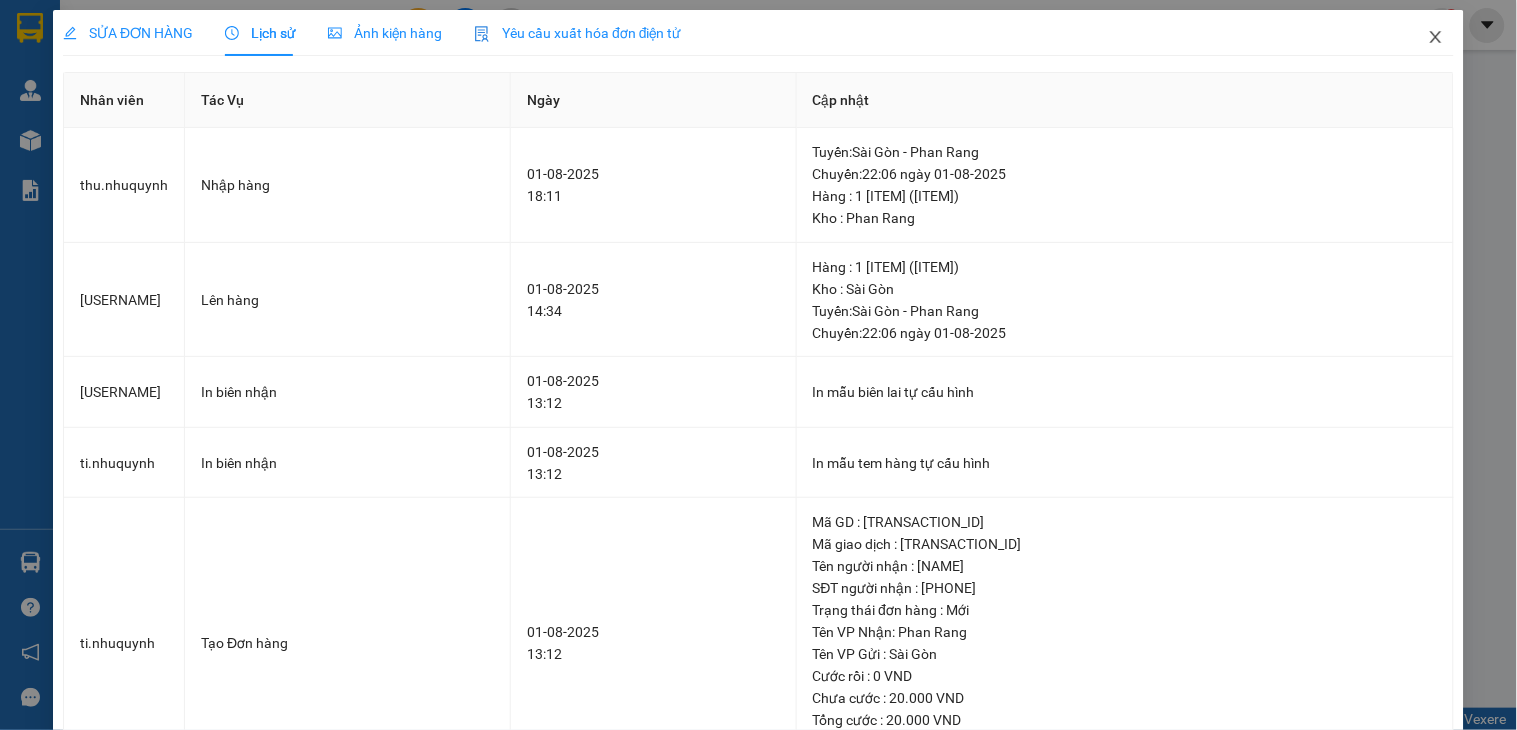 click 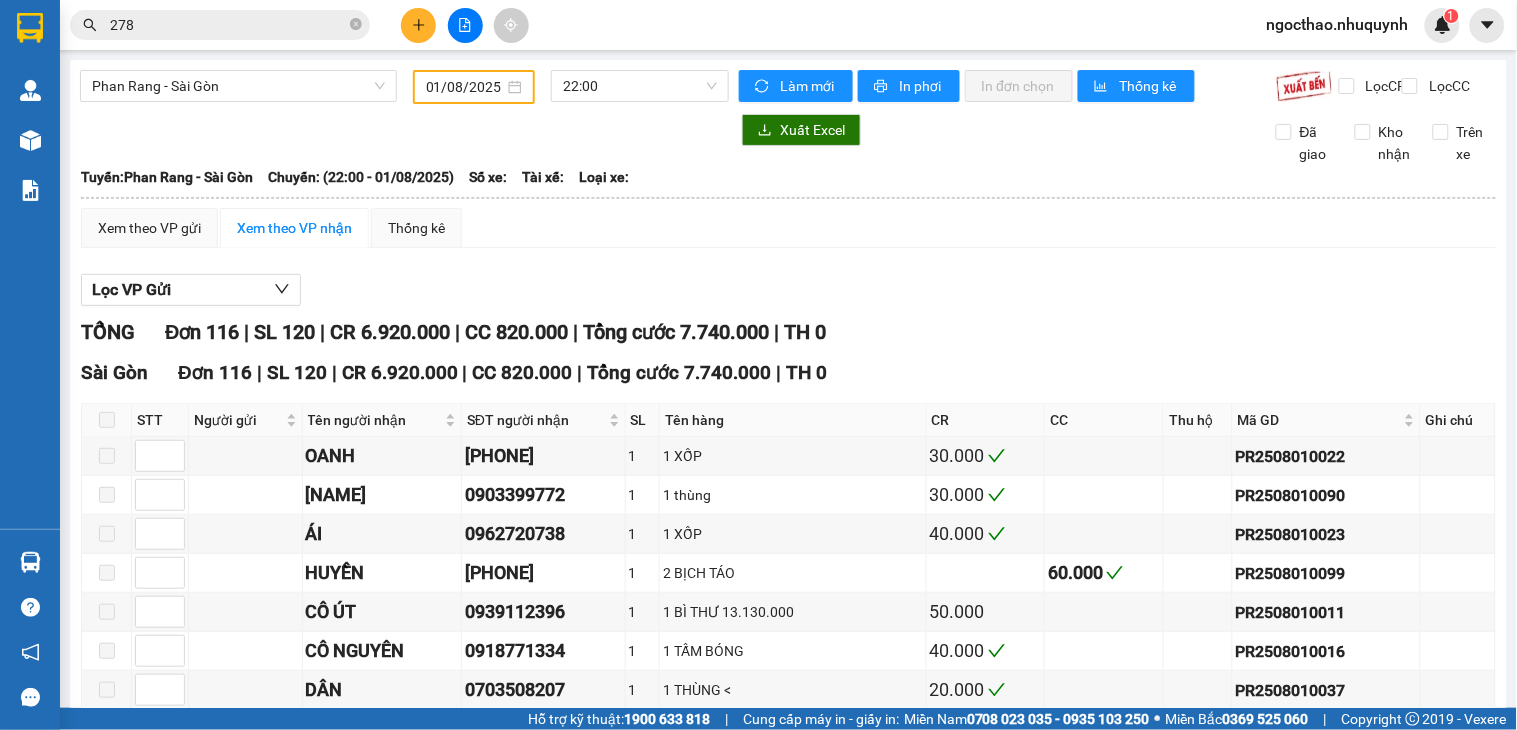 click on "278" at bounding box center [228, 25] 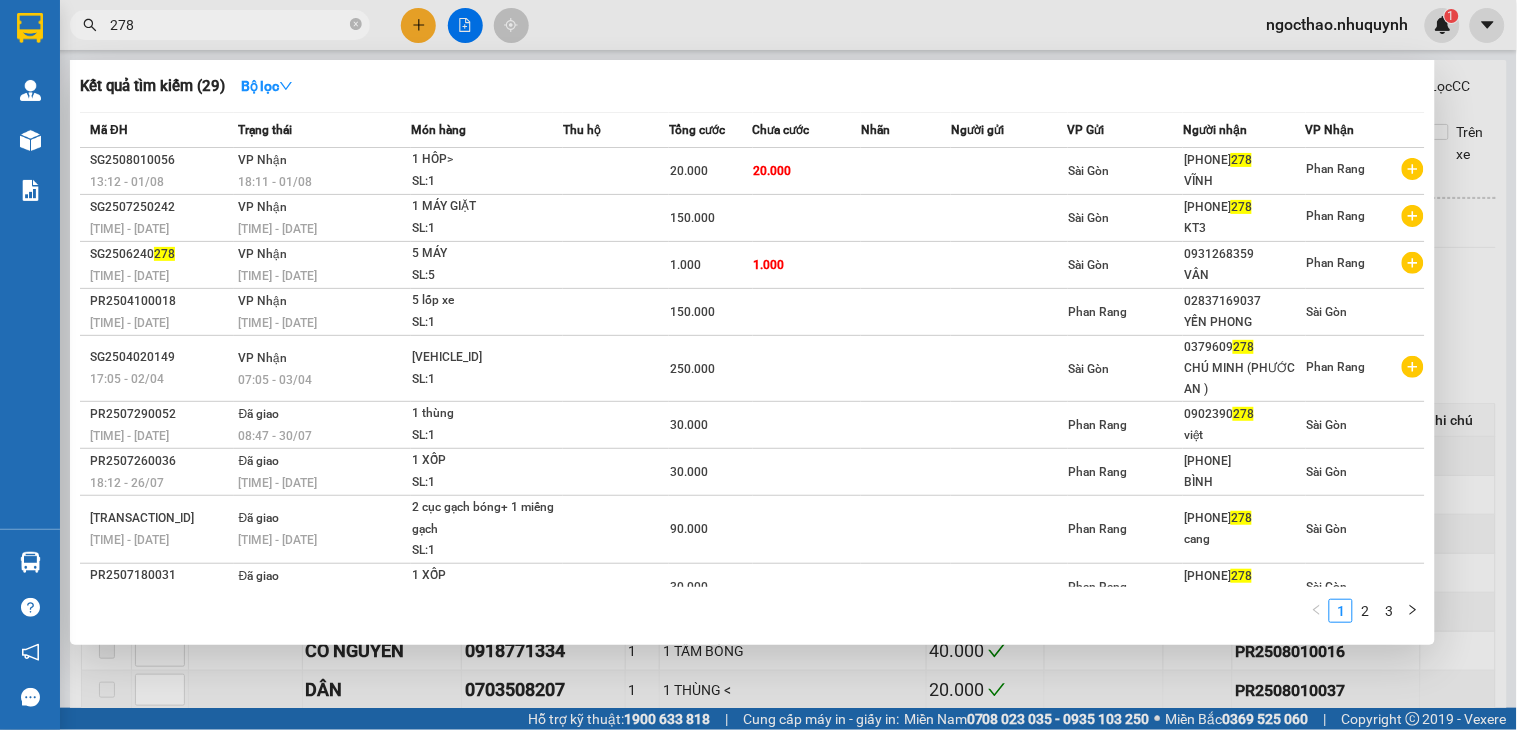 click on "278" at bounding box center [228, 25] 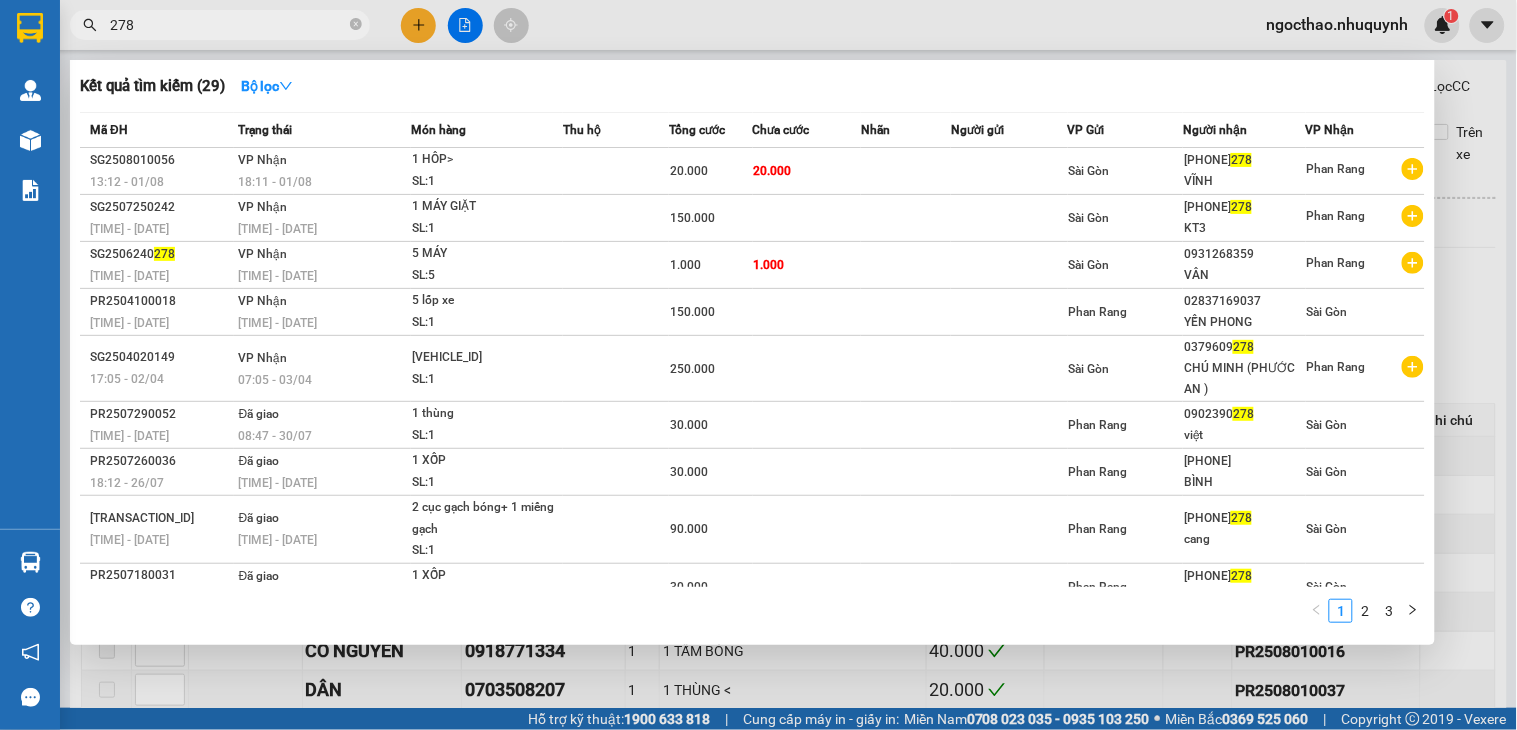 click on "278" at bounding box center (228, 25) 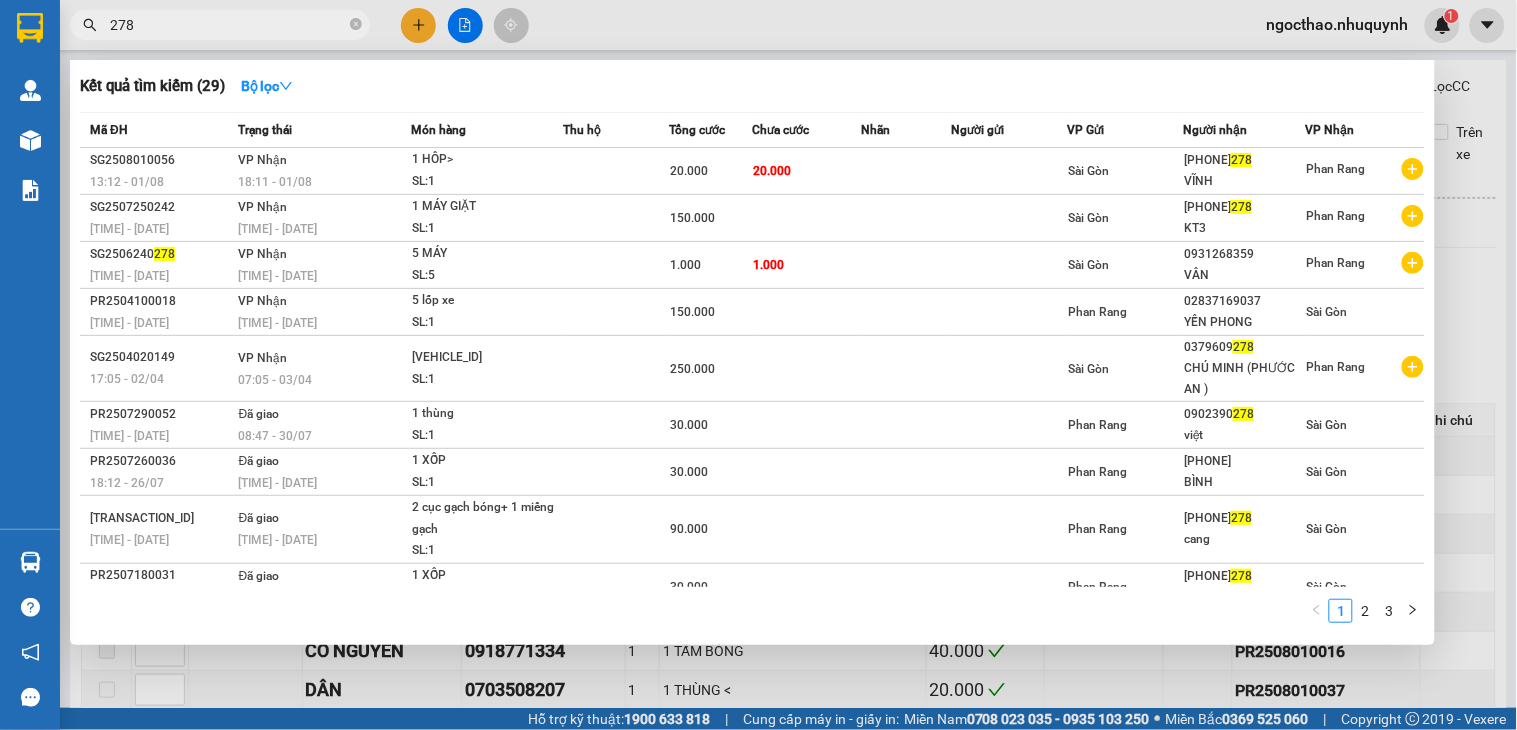 click on "278" at bounding box center [228, 25] 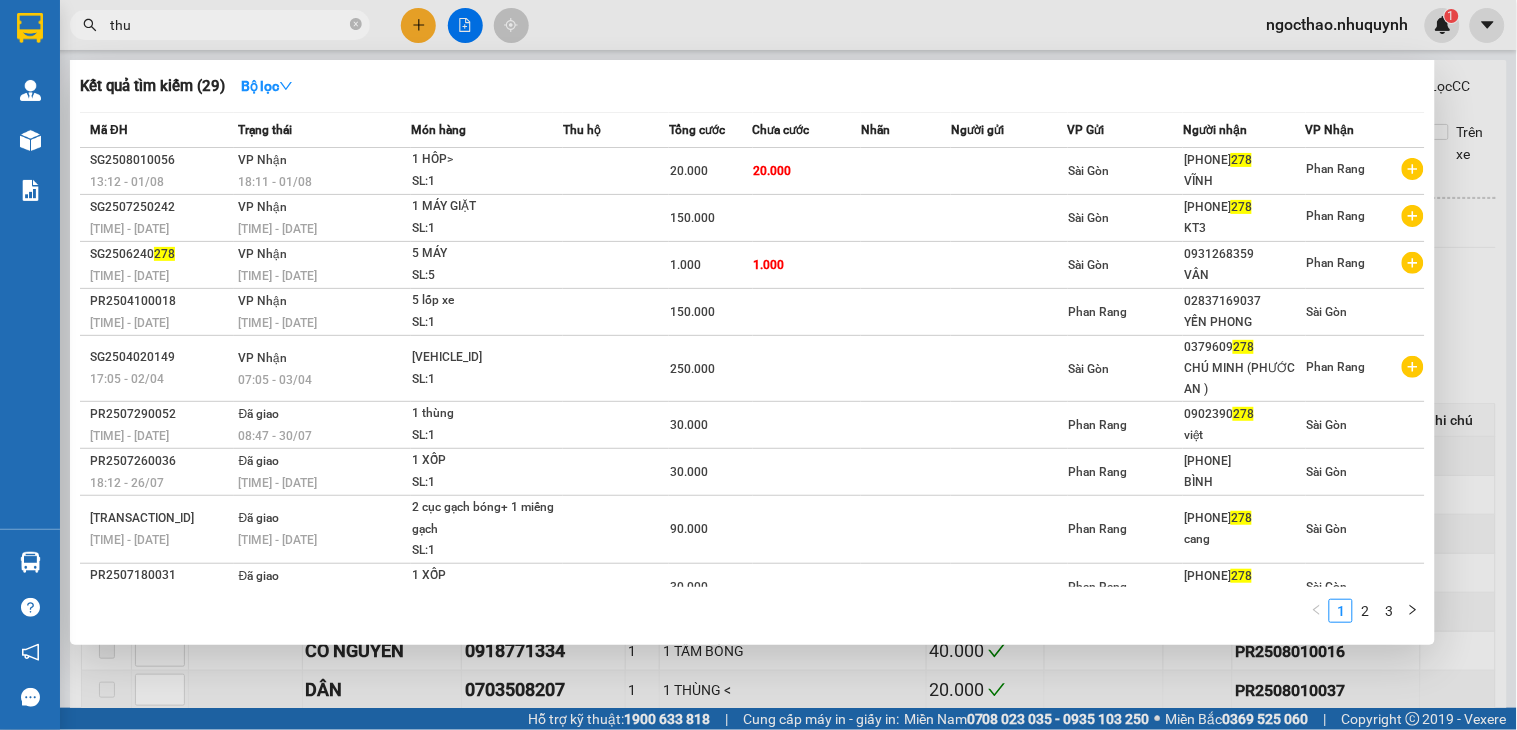 type on "thuỳ" 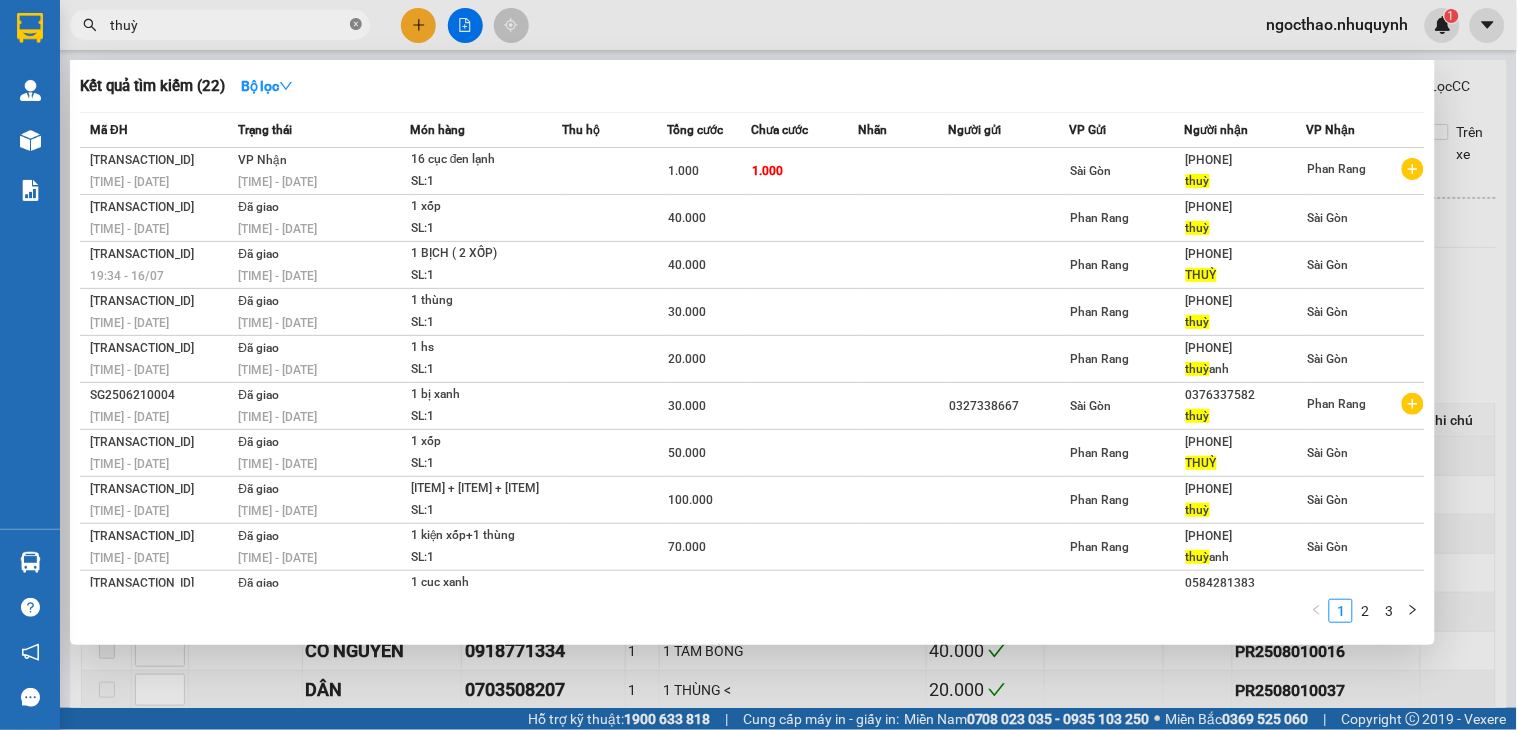 click 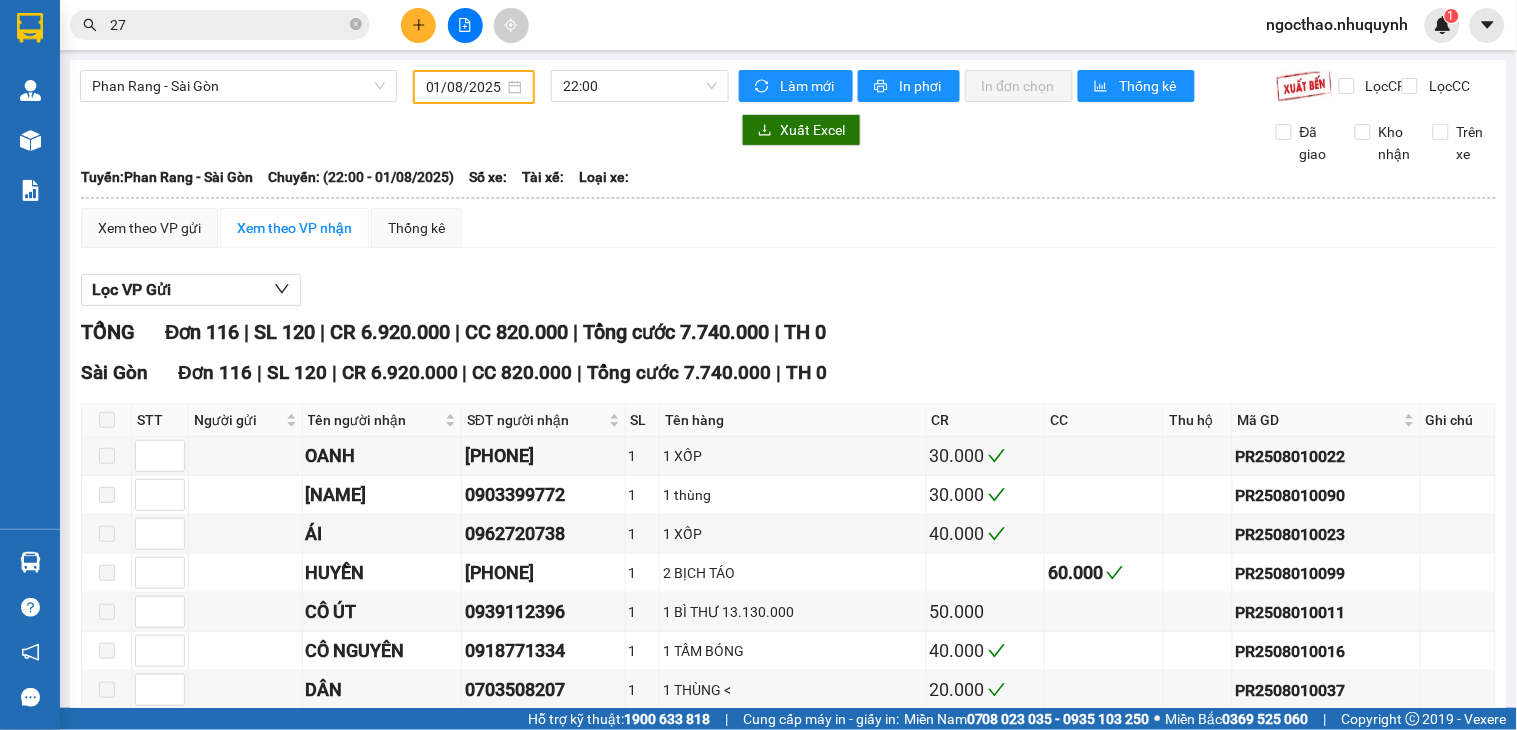 type on "278" 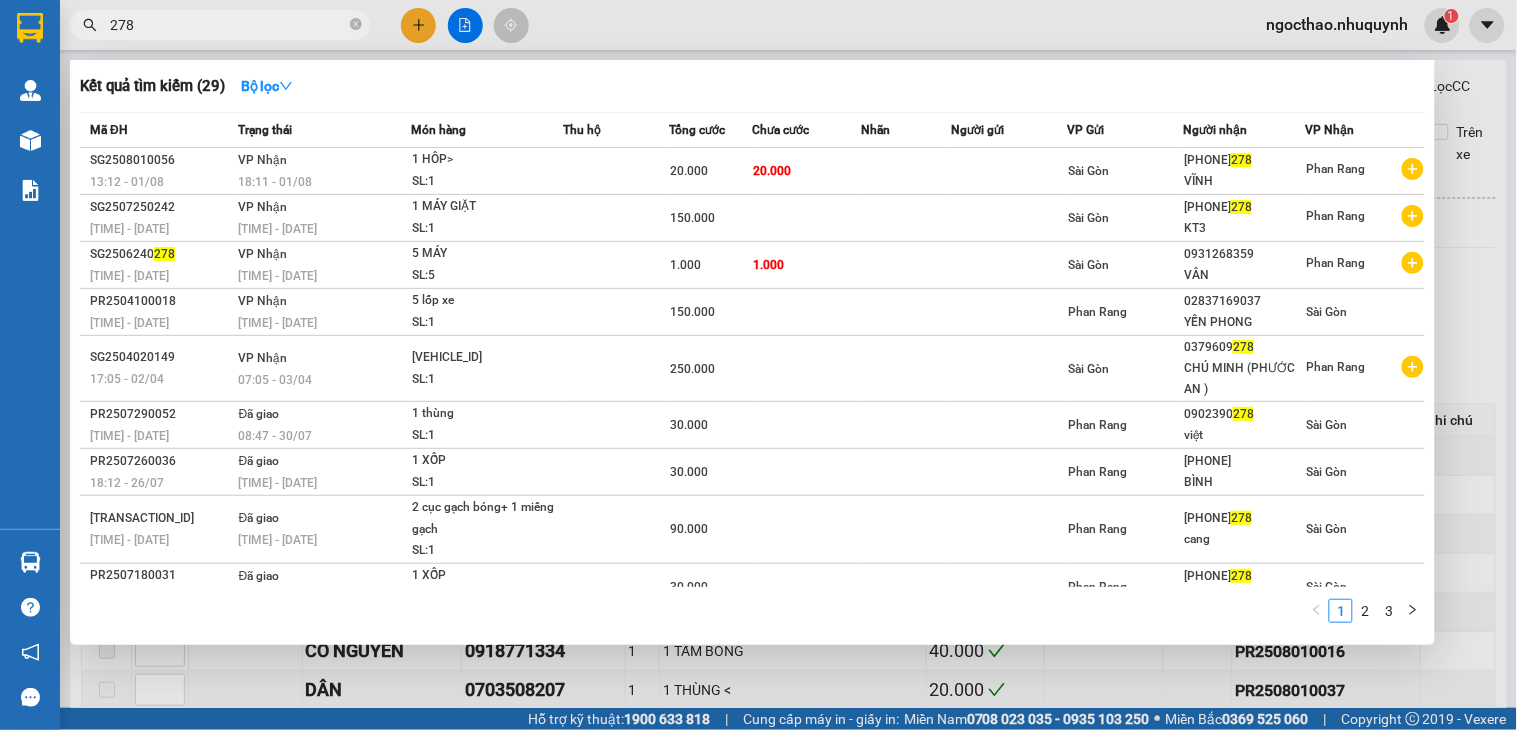 click at bounding box center [758, 365] 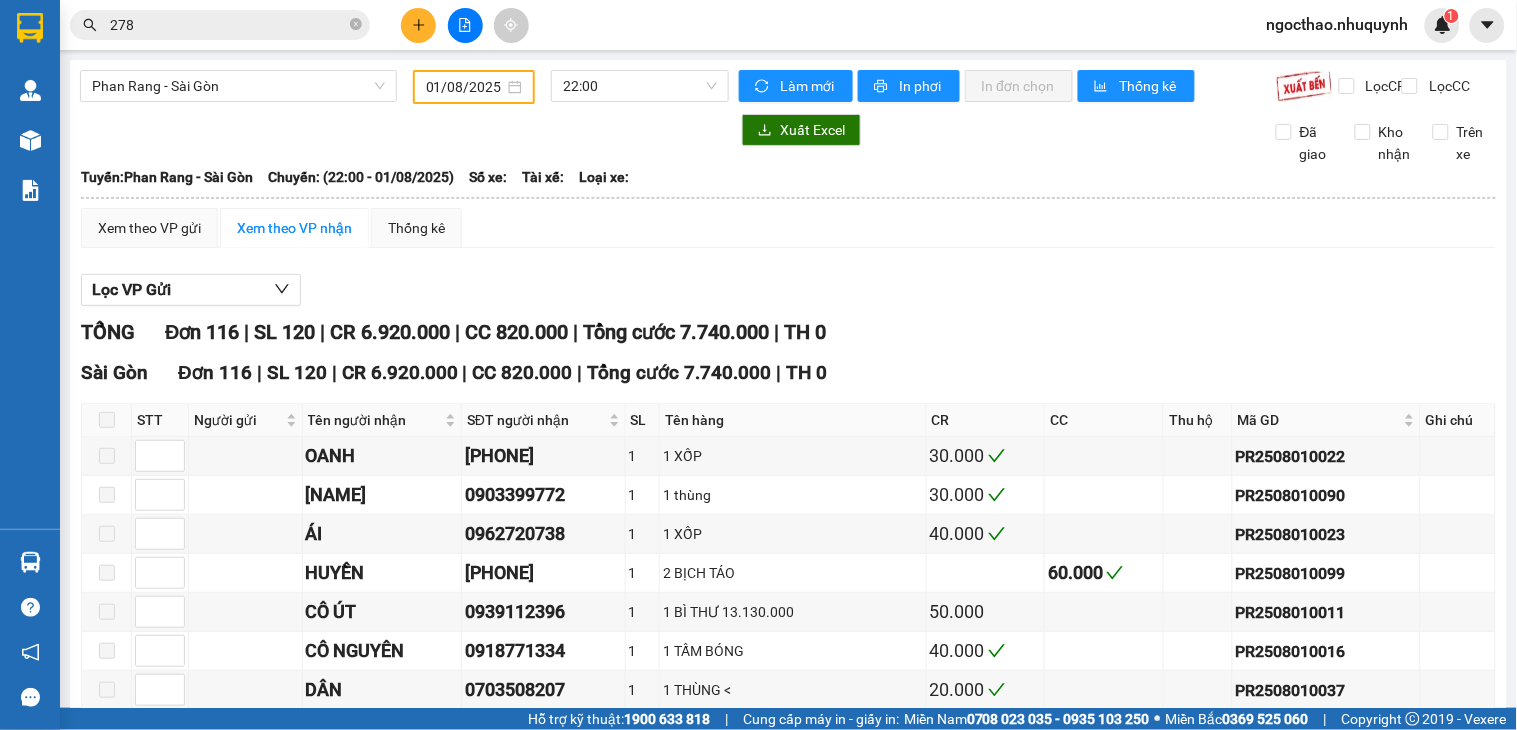 click on "Lọc VP Gửi" at bounding box center [788, 290] 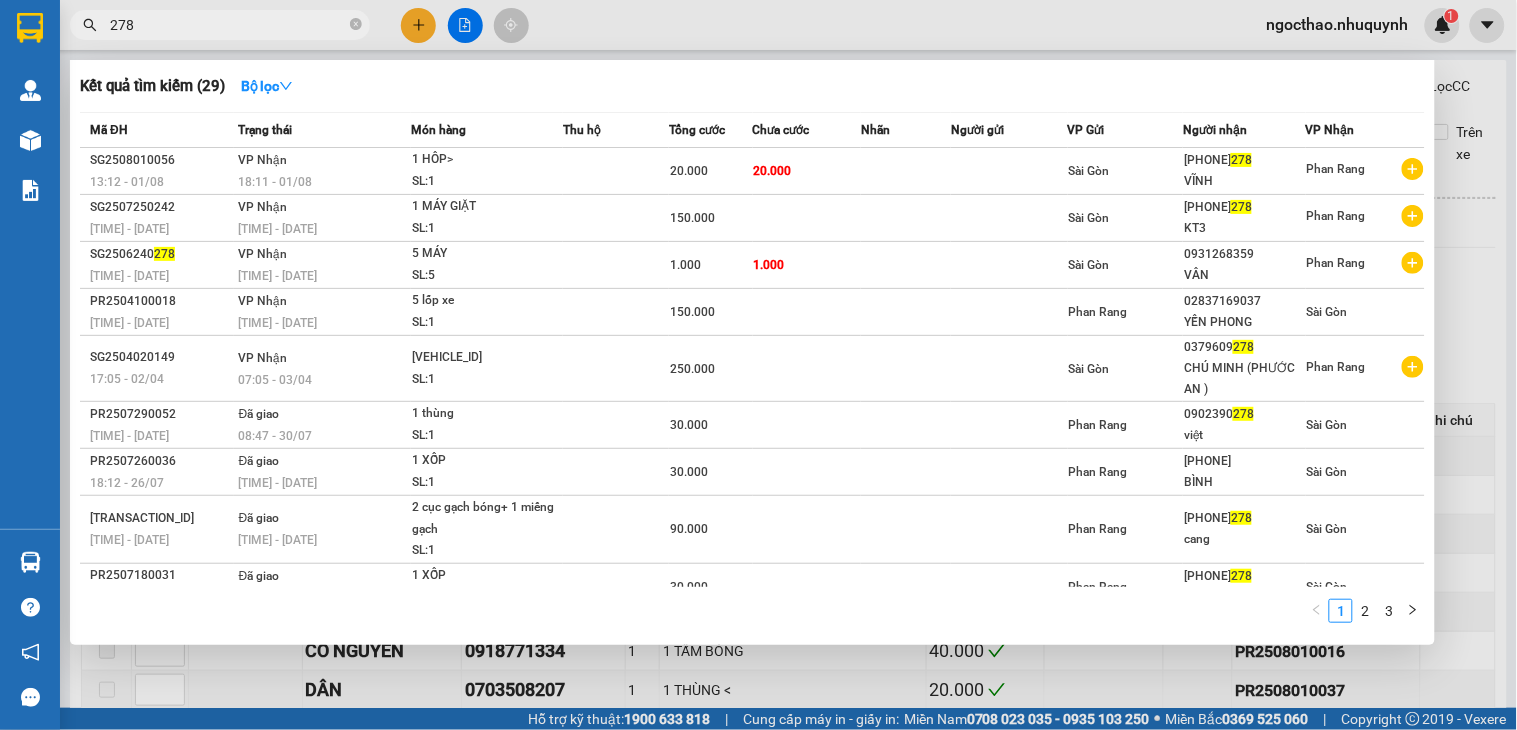 drag, startPoint x: 171, startPoint y: 616, endPoint x: 191, endPoint y: 627, distance: 22.825424 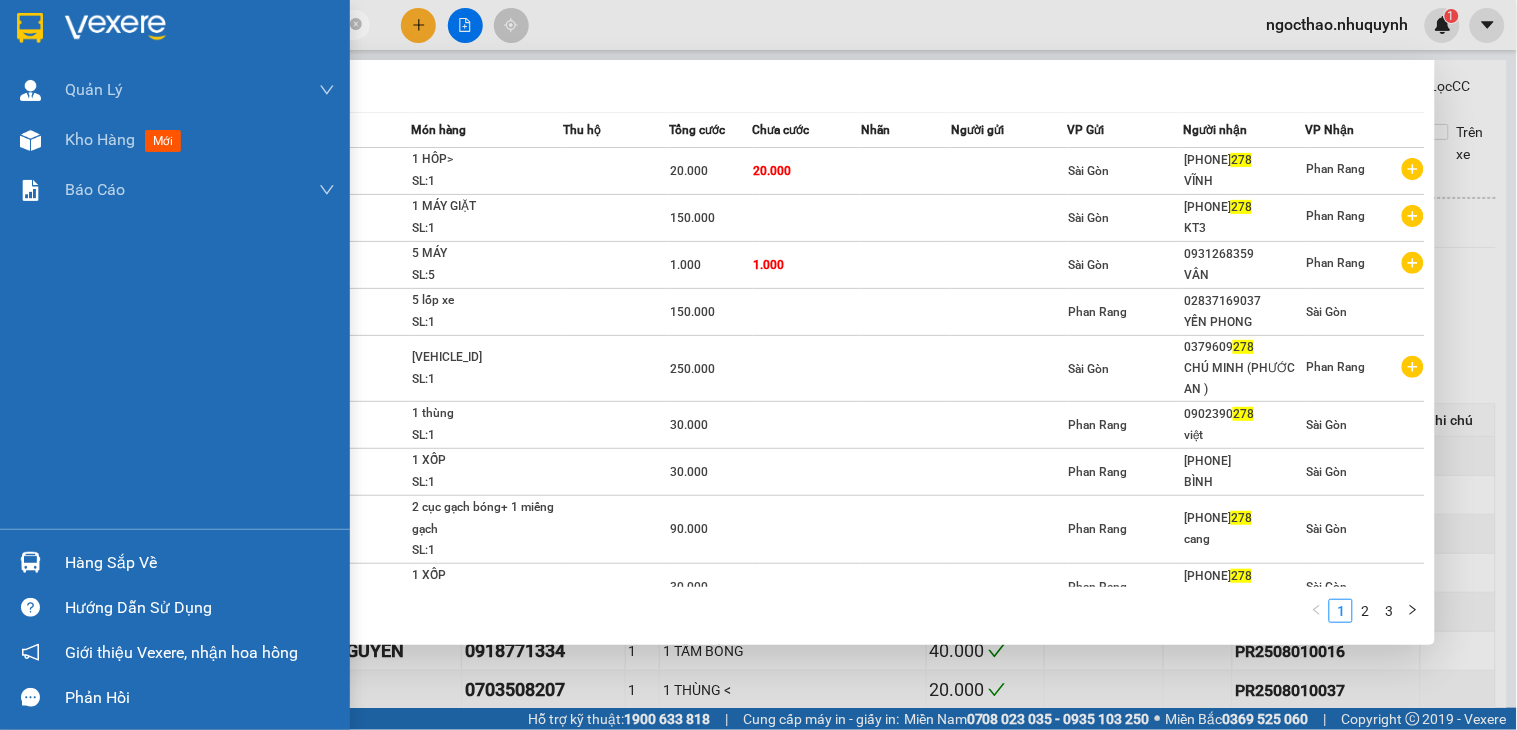 click at bounding box center [200, 28] 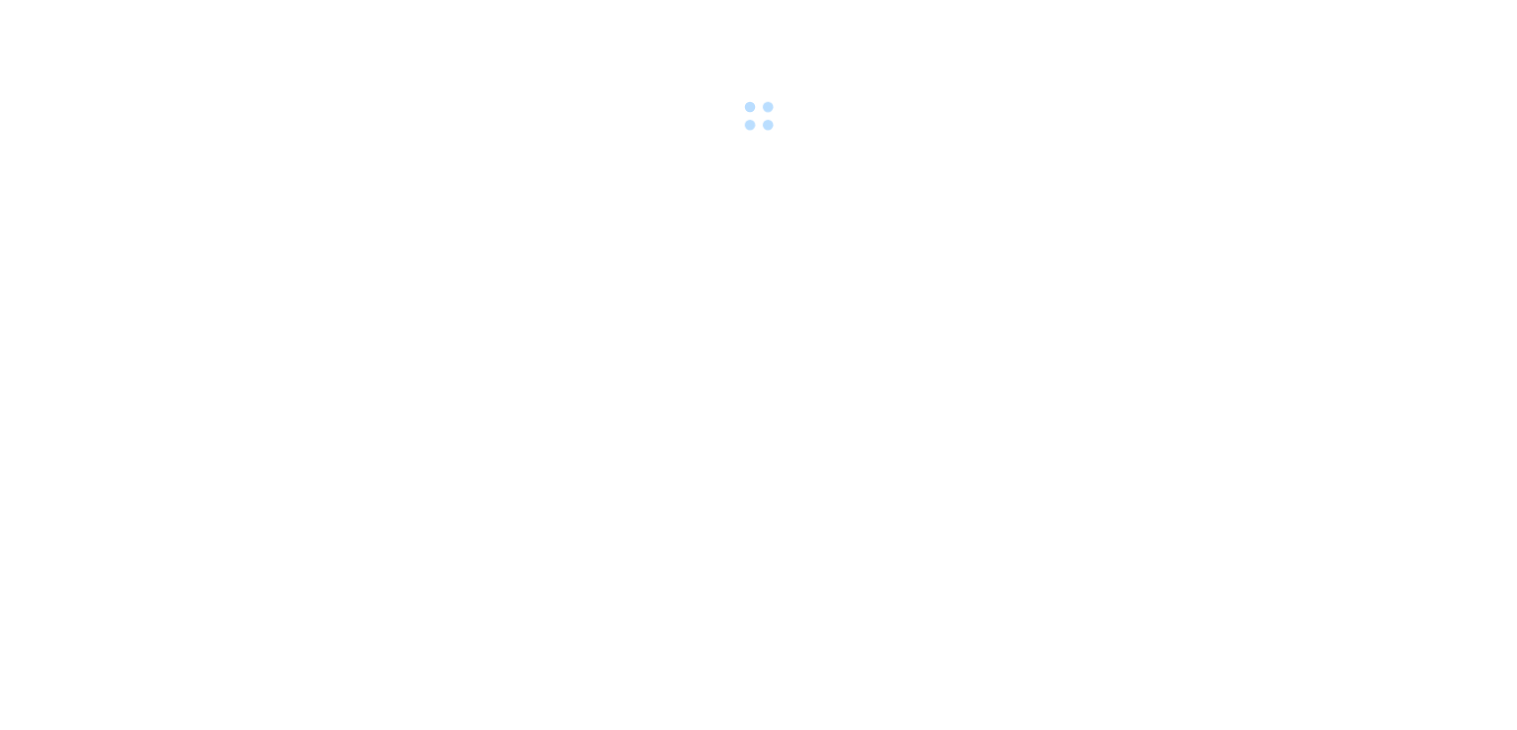 scroll, scrollTop: 0, scrollLeft: 0, axis: both 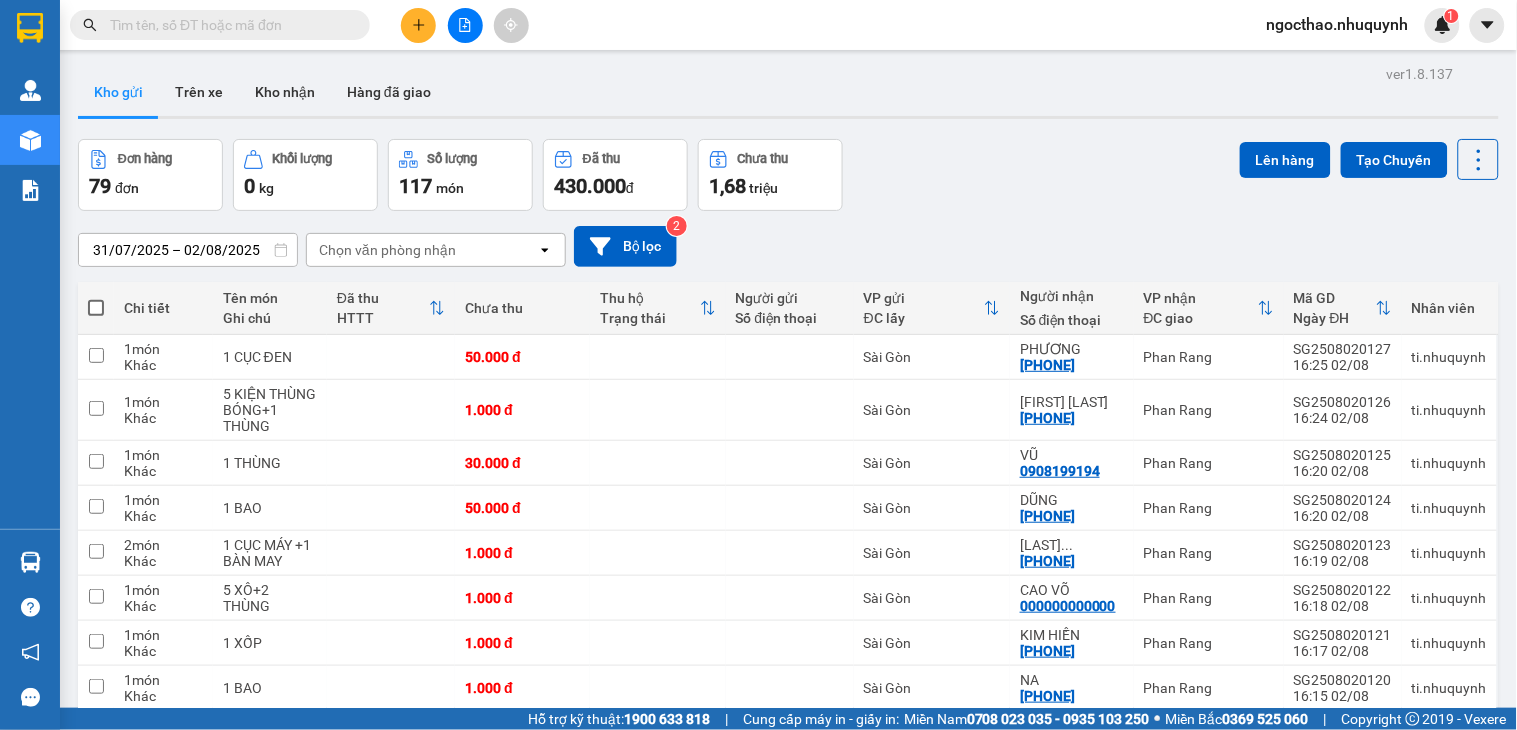 click on "31/07/2025 – 02/08/2025 Press the down arrow key to interact with the calendar and select a date. Press the escape button to close the calendar. Selected date range is from 31/07/2025 to 02/08/2025. Chọn văn phòng nhận open Bộ lọc 2" at bounding box center (788, 246) 